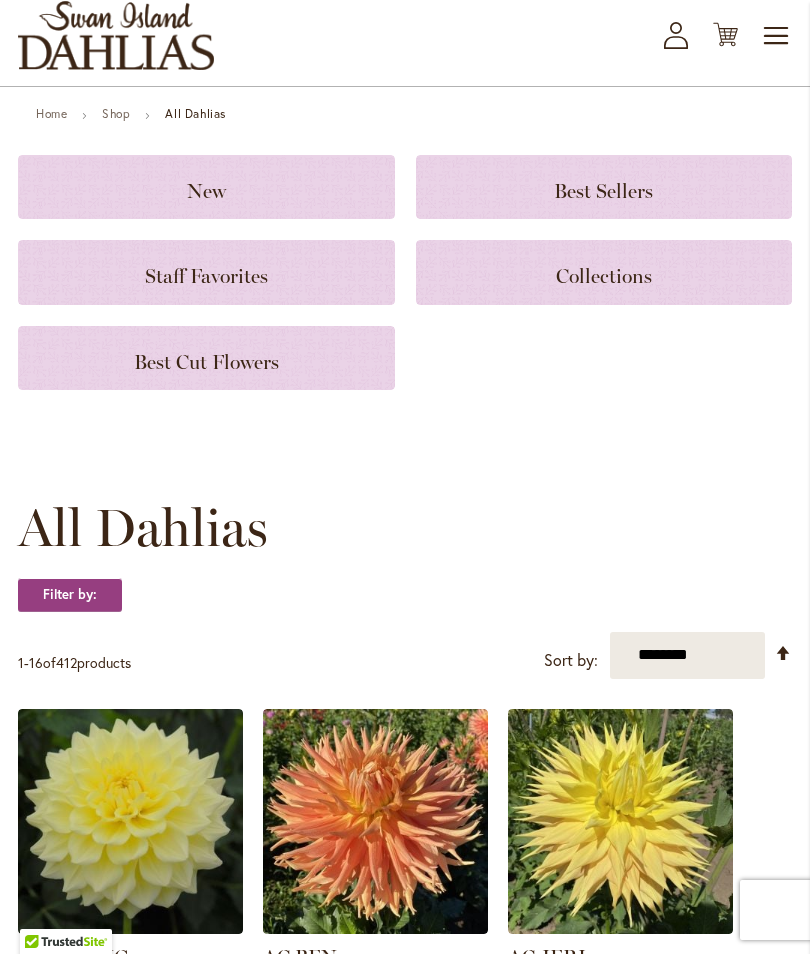 scroll, scrollTop: 115, scrollLeft: 0, axis: vertical 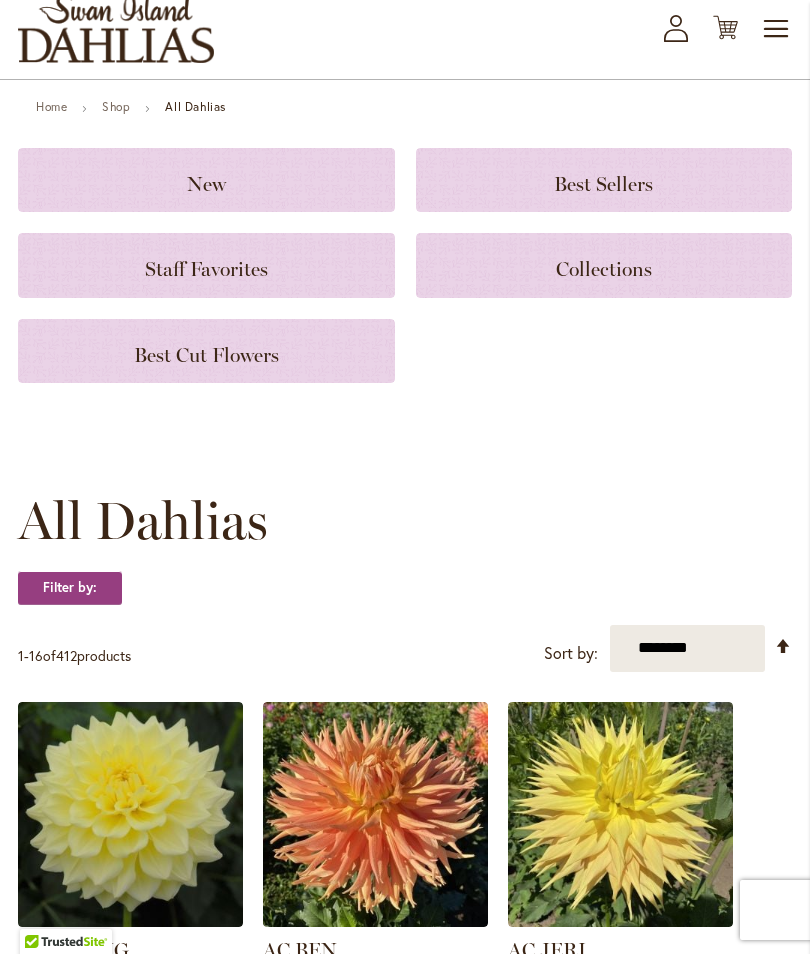 click on "Collections" 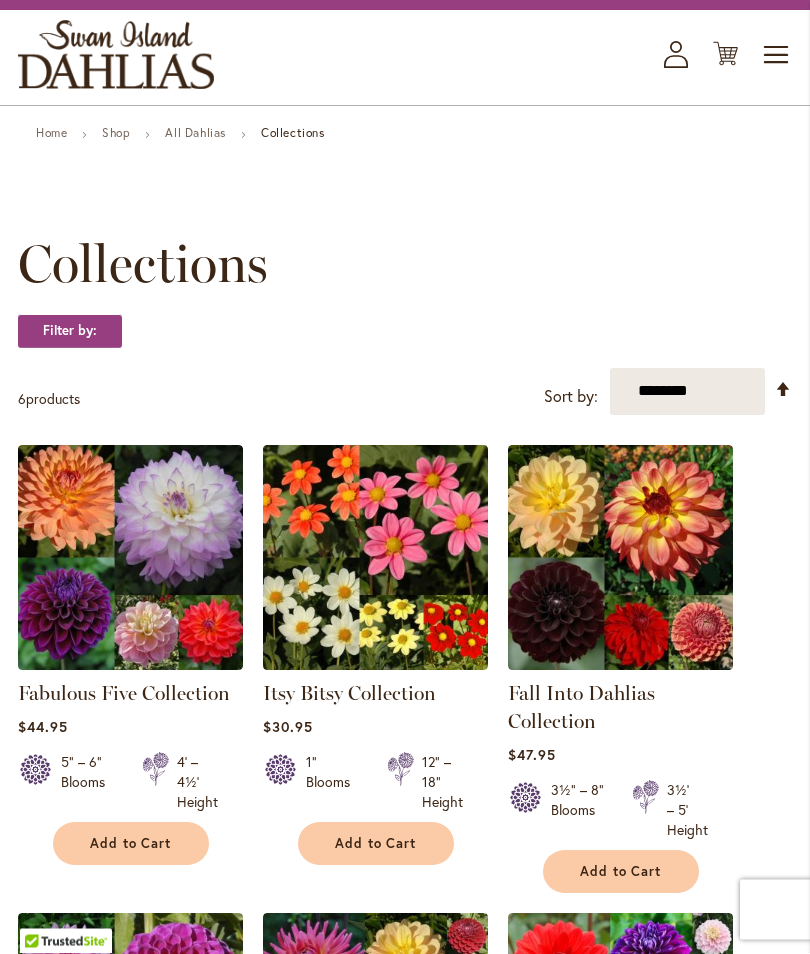 scroll, scrollTop: 0, scrollLeft: 0, axis: both 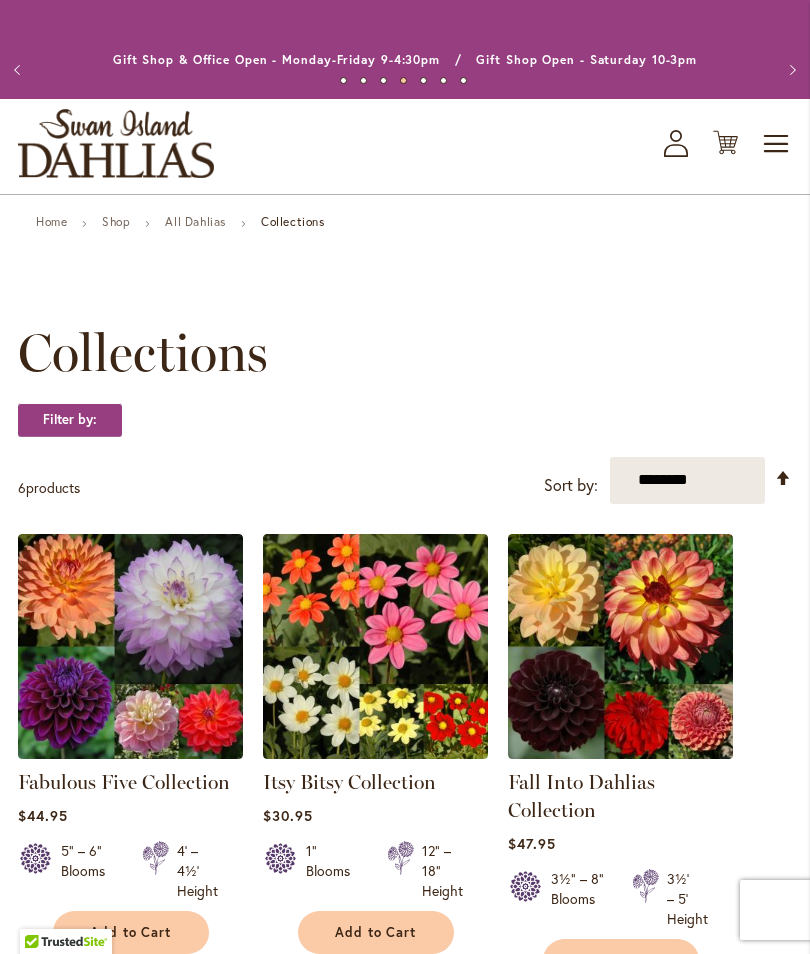click on "Shop" at bounding box center [116, 221] 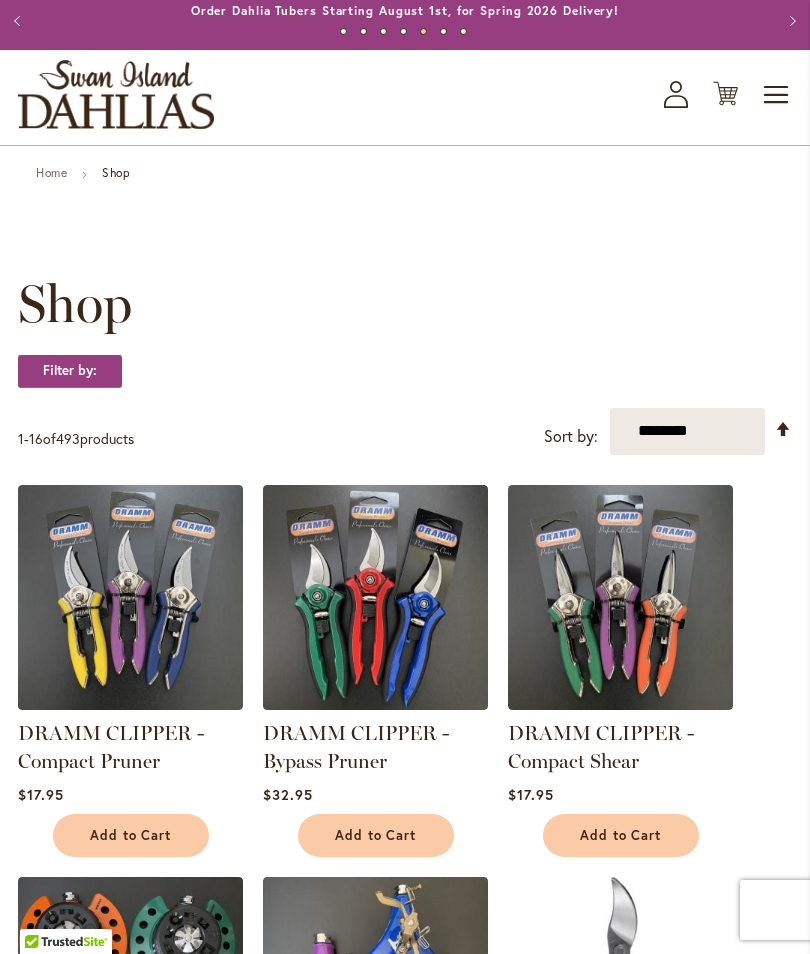 scroll, scrollTop: 0, scrollLeft: 0, axis: both 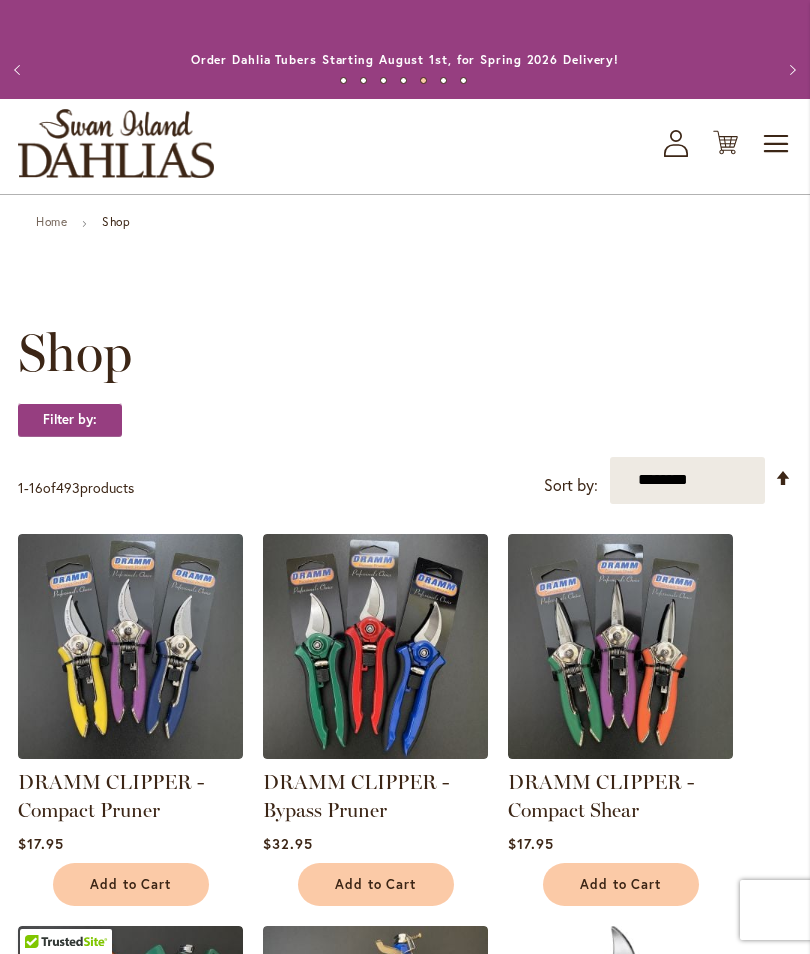 click on "Home" at bounding box center [51, 221] 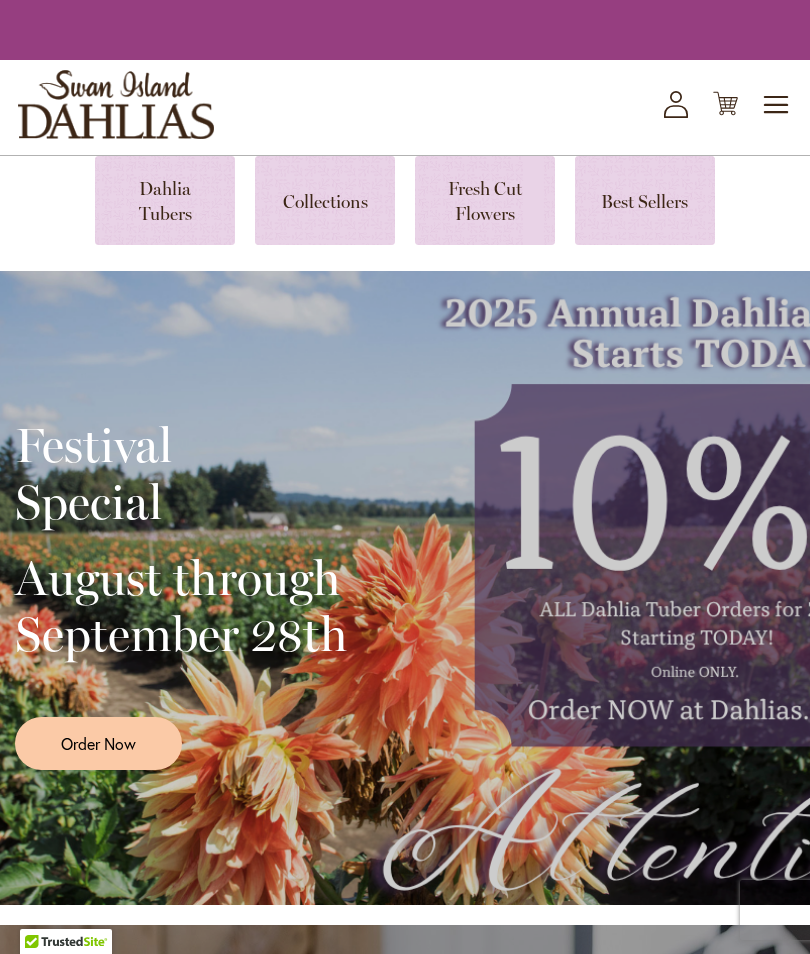 scroll, scrollTop: 0, scrollLeft: 0, axis: both 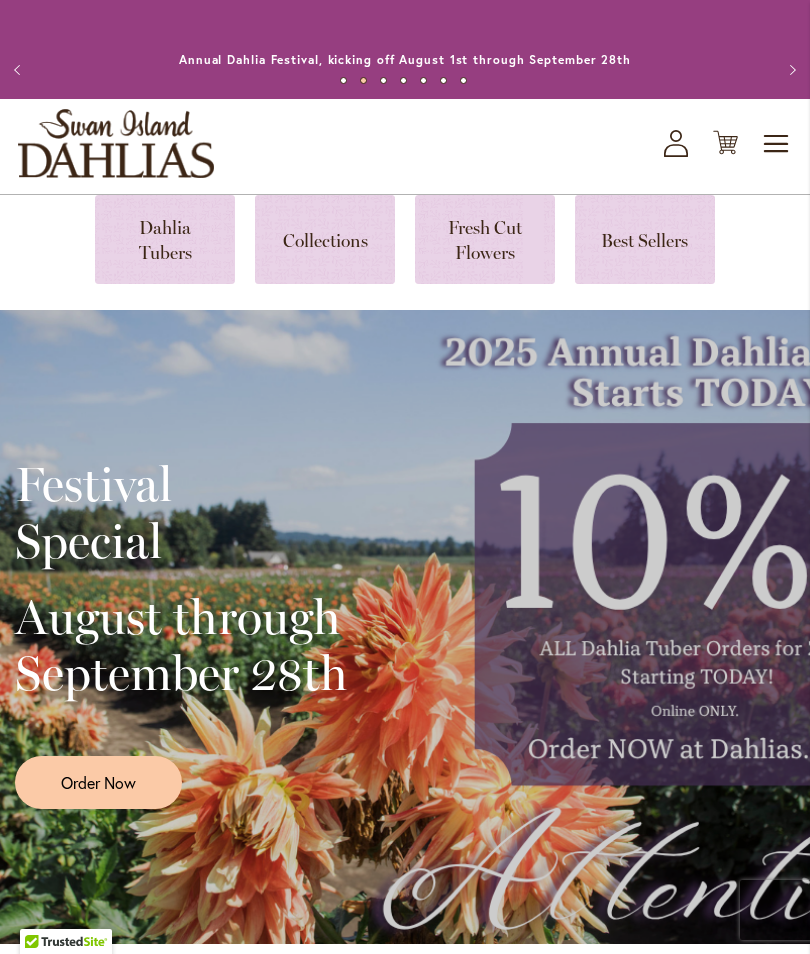 click at bounding box center (165, 239) 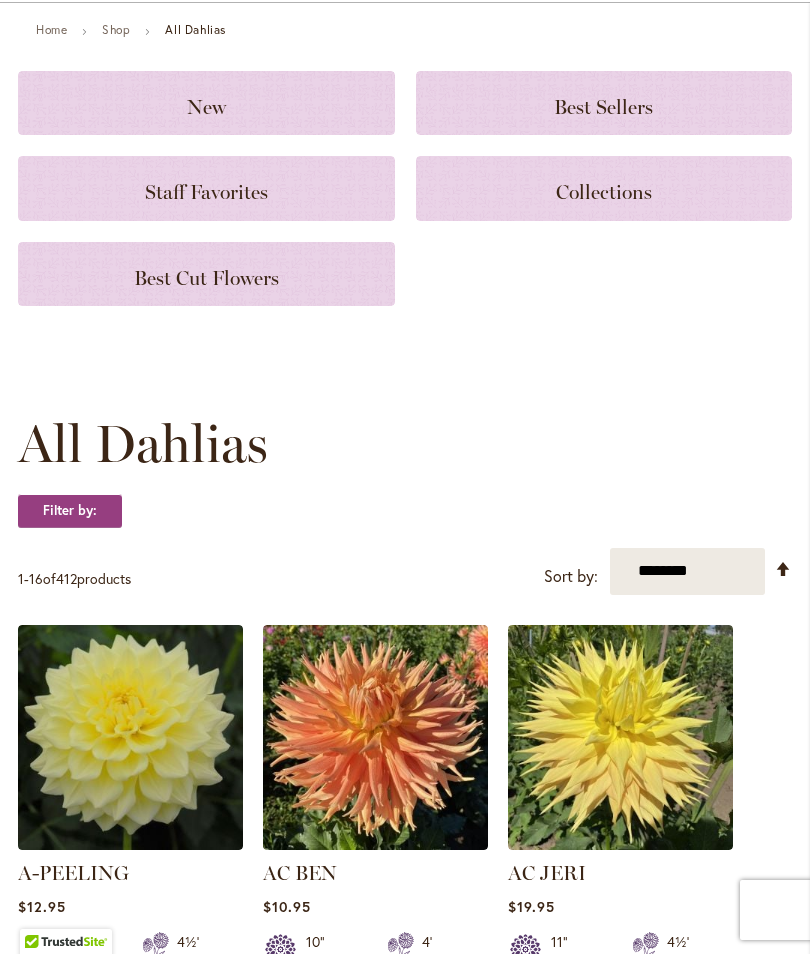 scroll, scrollTop: 251, scrollLeft: 0, axis: vertical 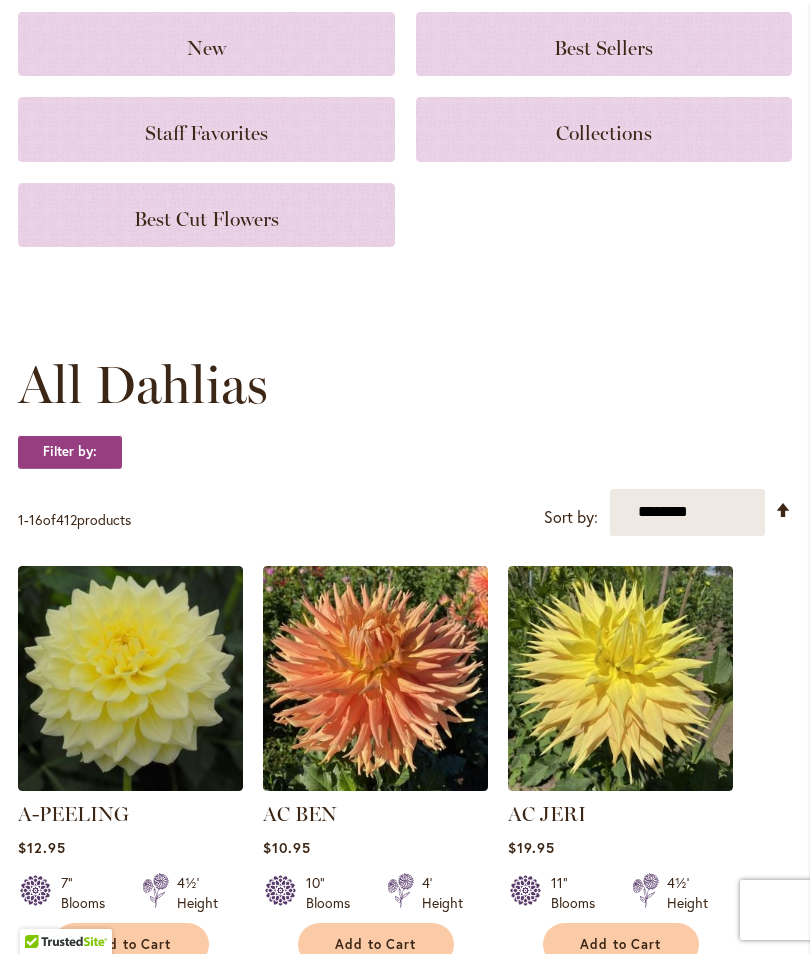 click on "**********" at bounding box center [687, 512] 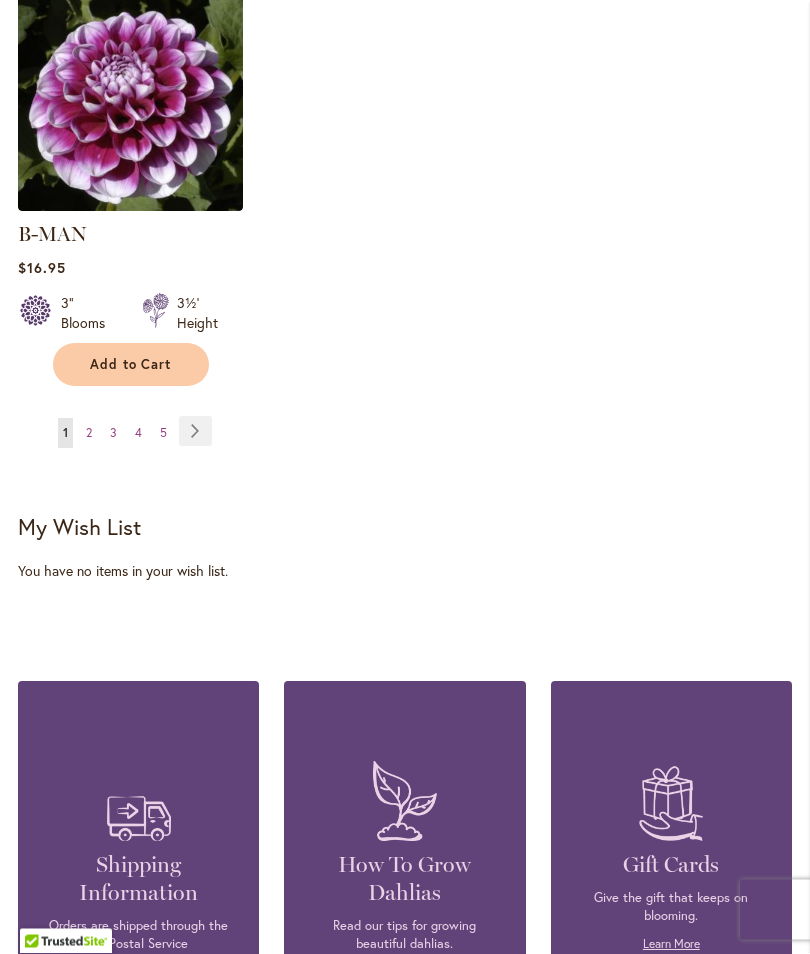 scroll, scrollTop: 2931, scrollLeft: 0, axis: vertical 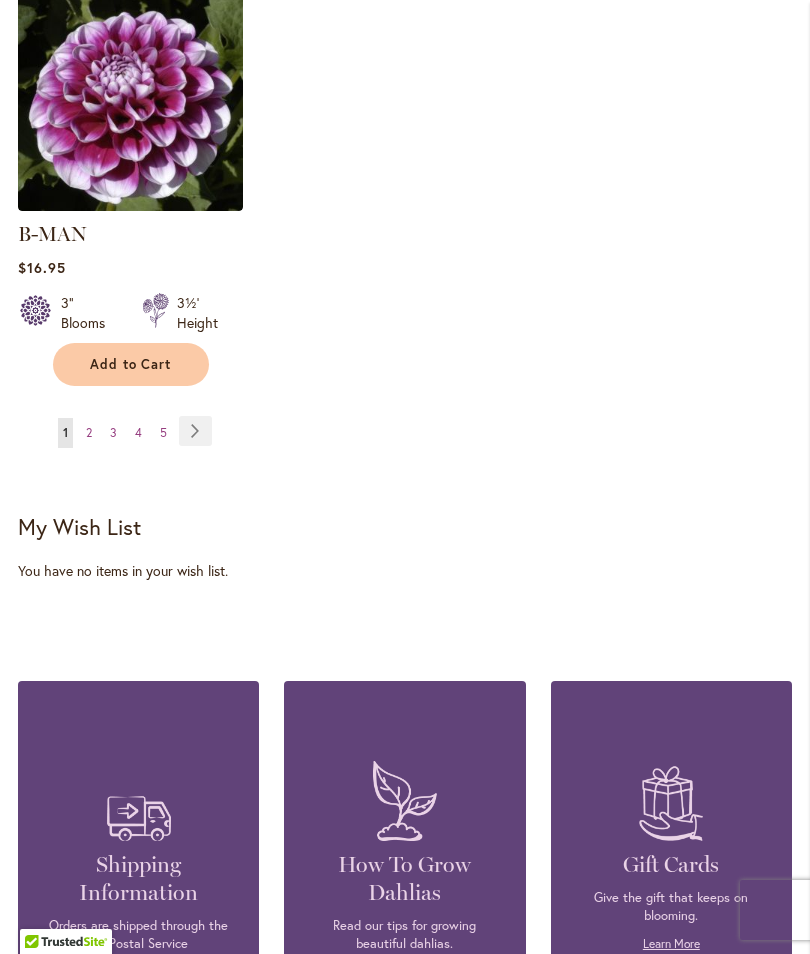 click on "Page
Next" at bounding box center (195, 431) 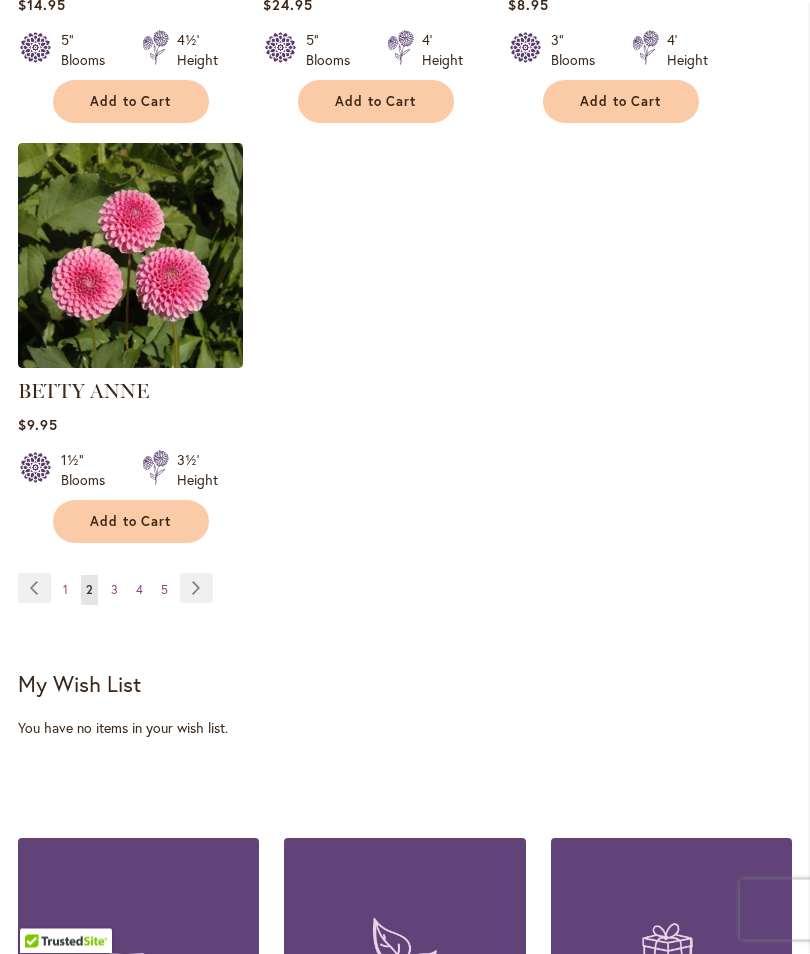 scroll, scrollTop: 2774, scrollLeft: 0, axis: vertical 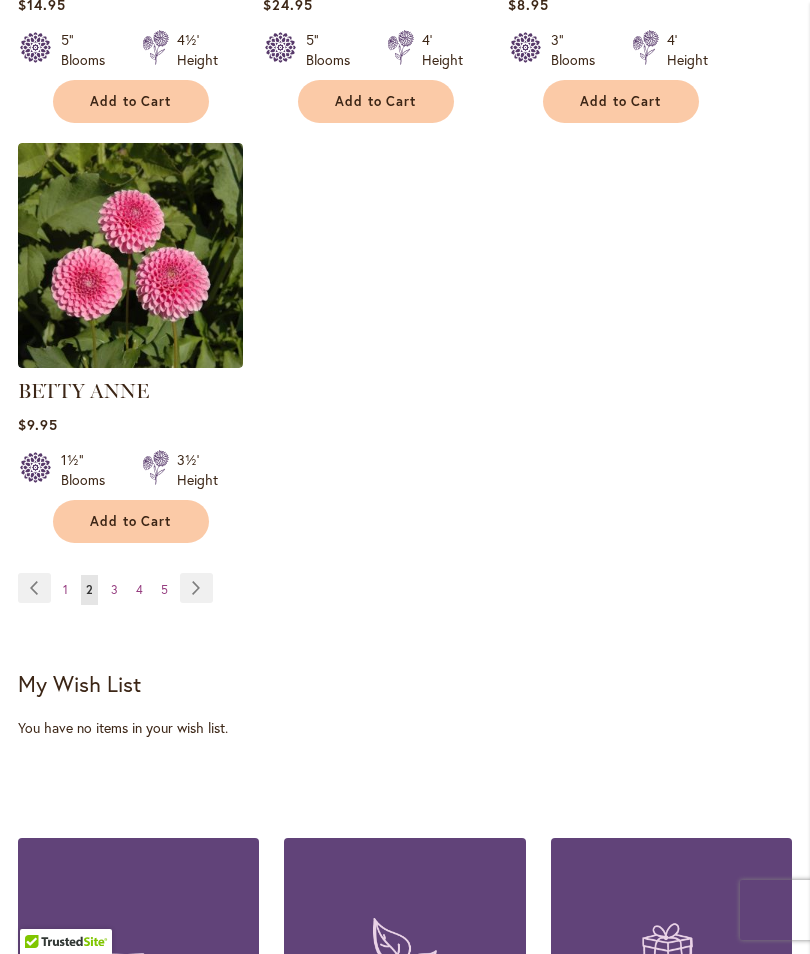 click on "Page
Next" at bounding box center [196, 588] 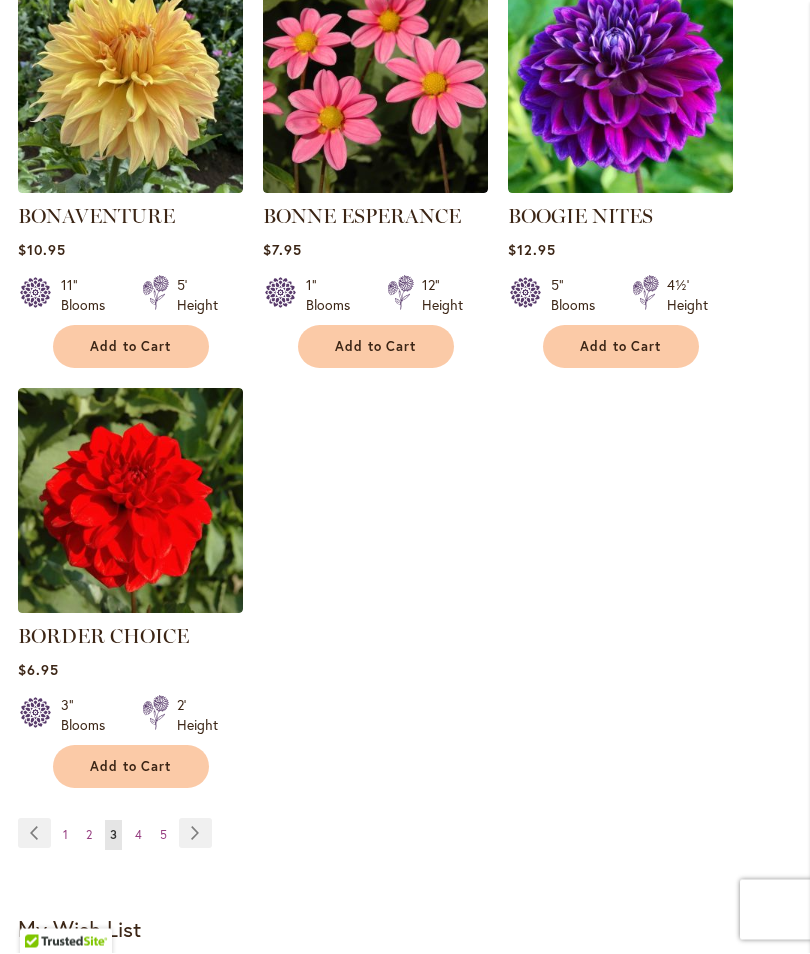 scroll, scrollTop: 2529, scrollLeft: 0, axis: vertical 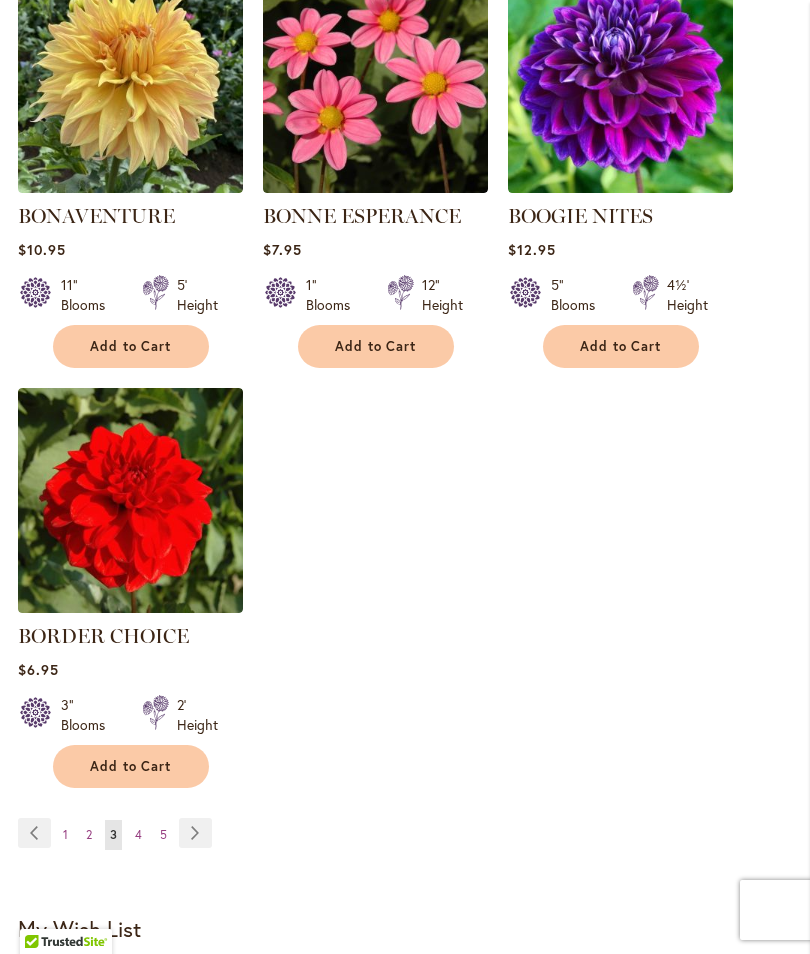 click on "Page
Next" at bounding box center [195, 833] 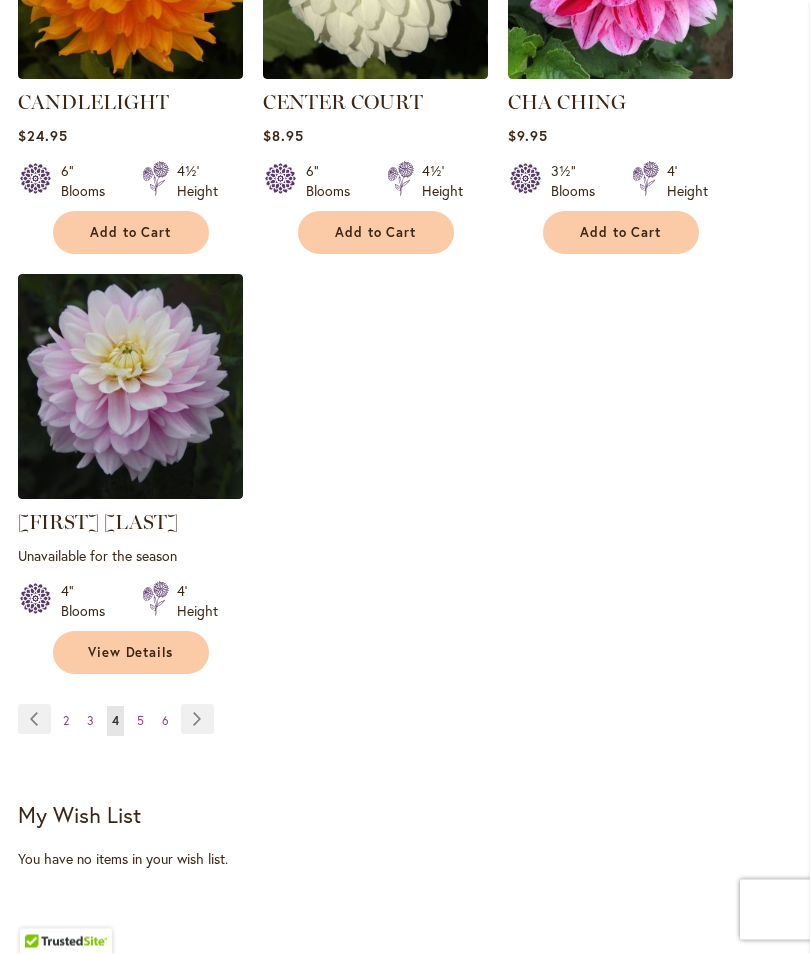 scroll, scrollTop: 2671, scrollLeft: 0, axis: vertical 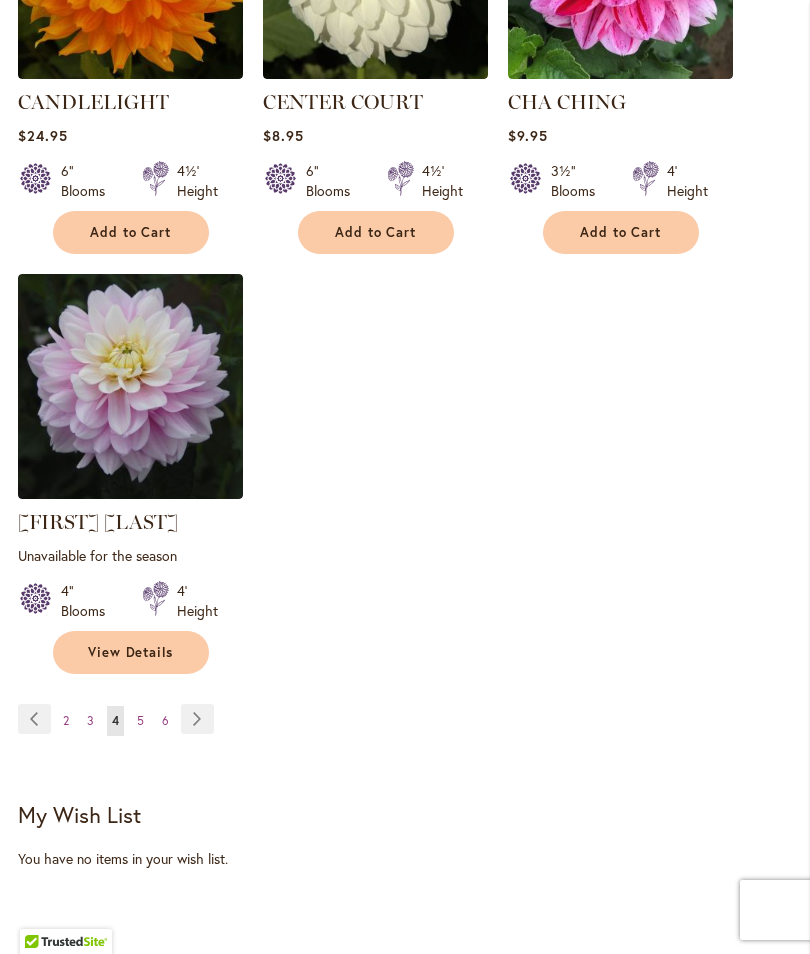 click on "Page
Next" at bounding box center [197, 719] 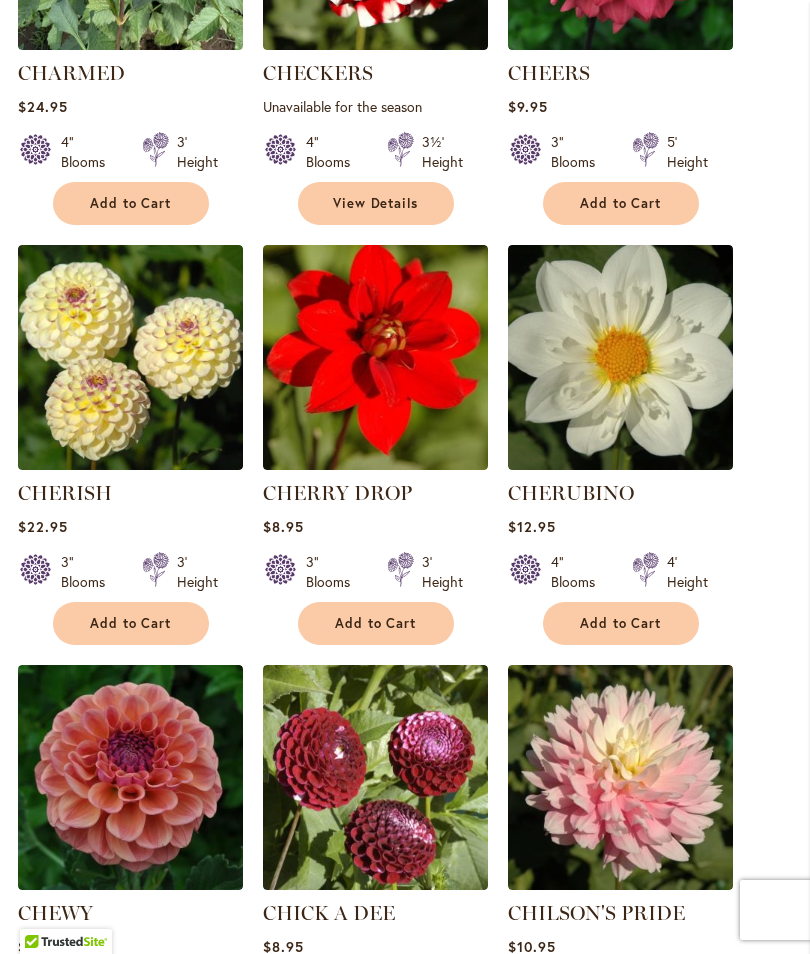 scroll, scrollTop: 997, scrollLeft: 0, axis: vertical 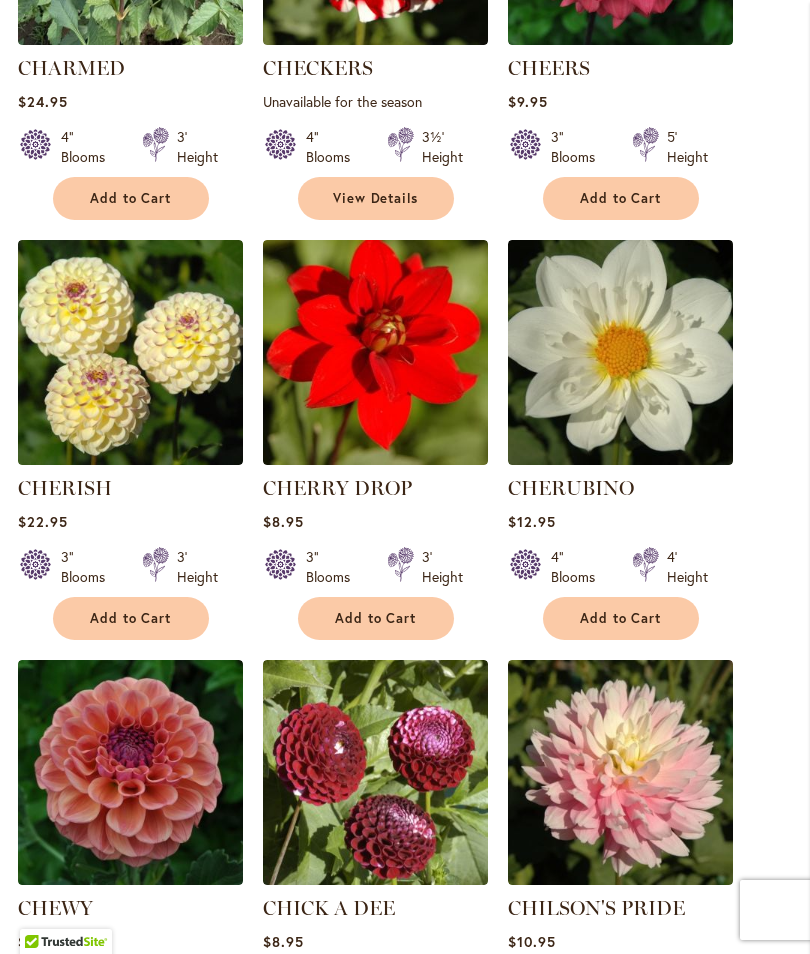 click on "Add to Cart" at bounding box center [621, 618] 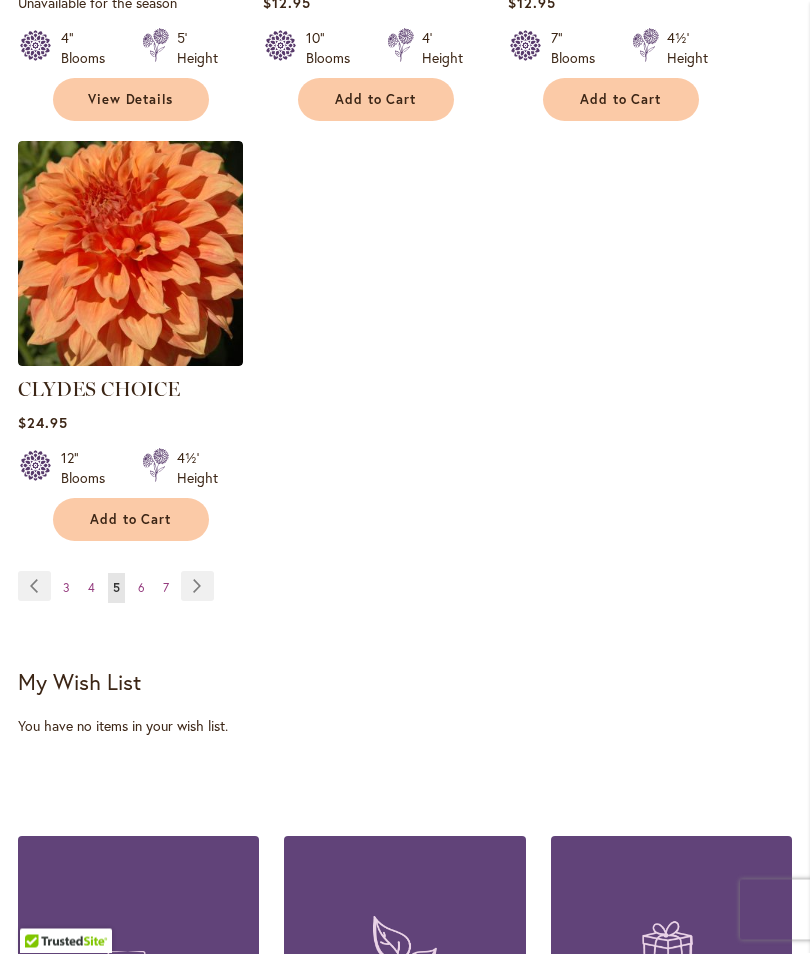 scroll, scrollTop: 2830, scrollLeft: 0, axis: vertical 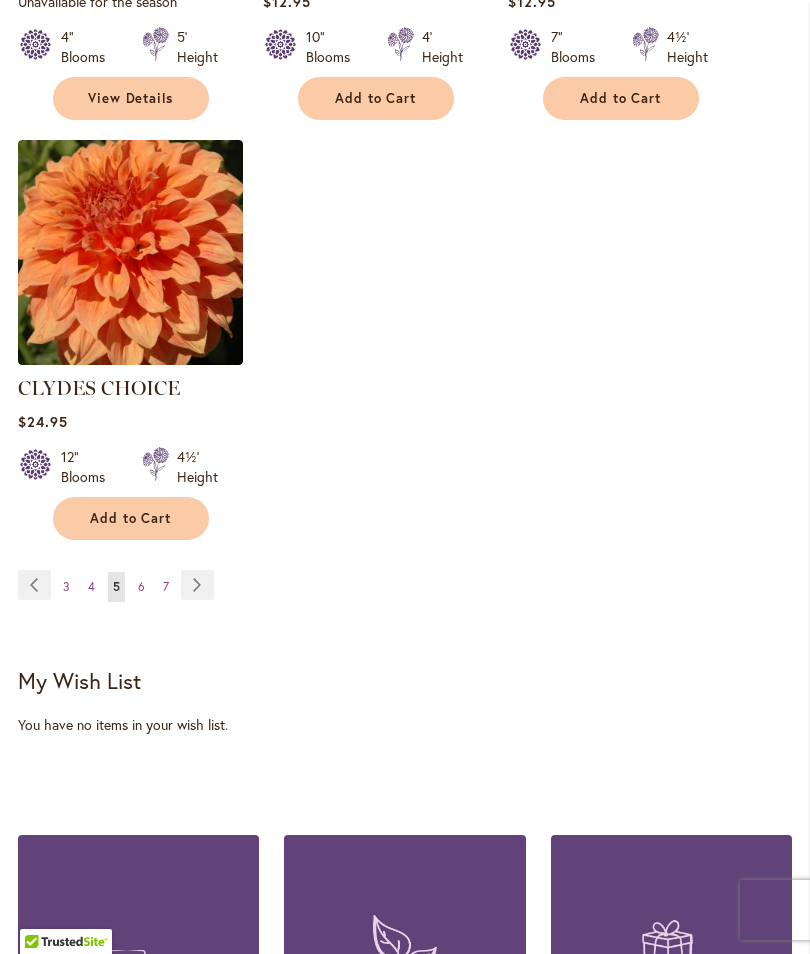 click on "Page
Next" at bounding box center [197, 585] 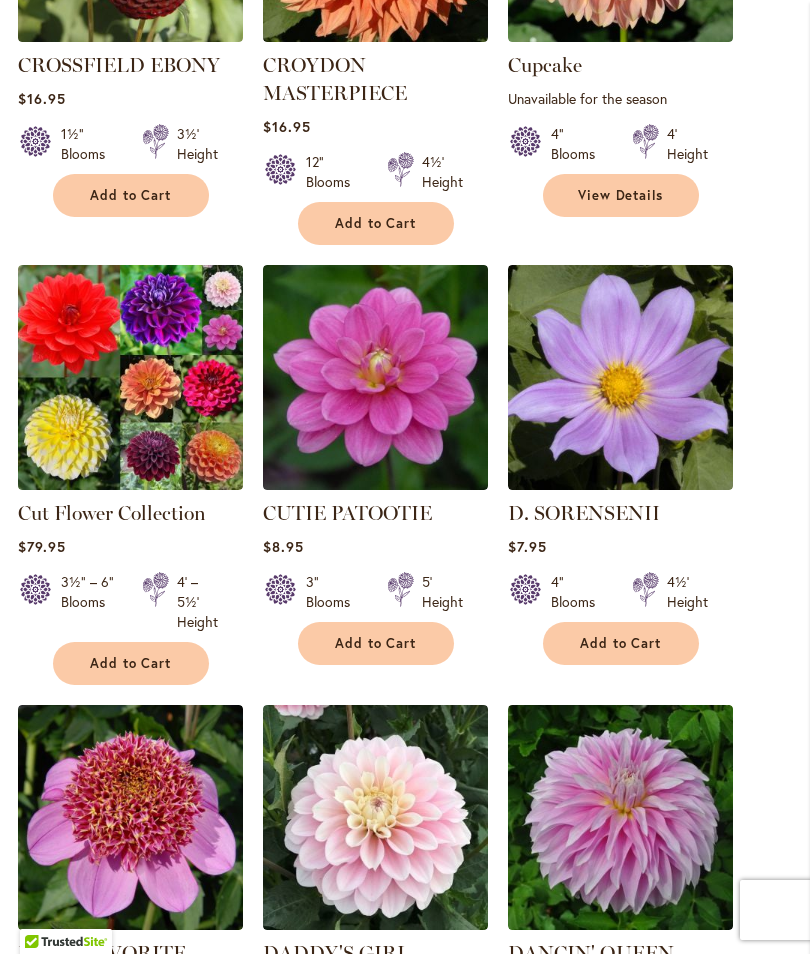 scroll, scrollTop: 1841, scrollLeft: 0, axis: vertical 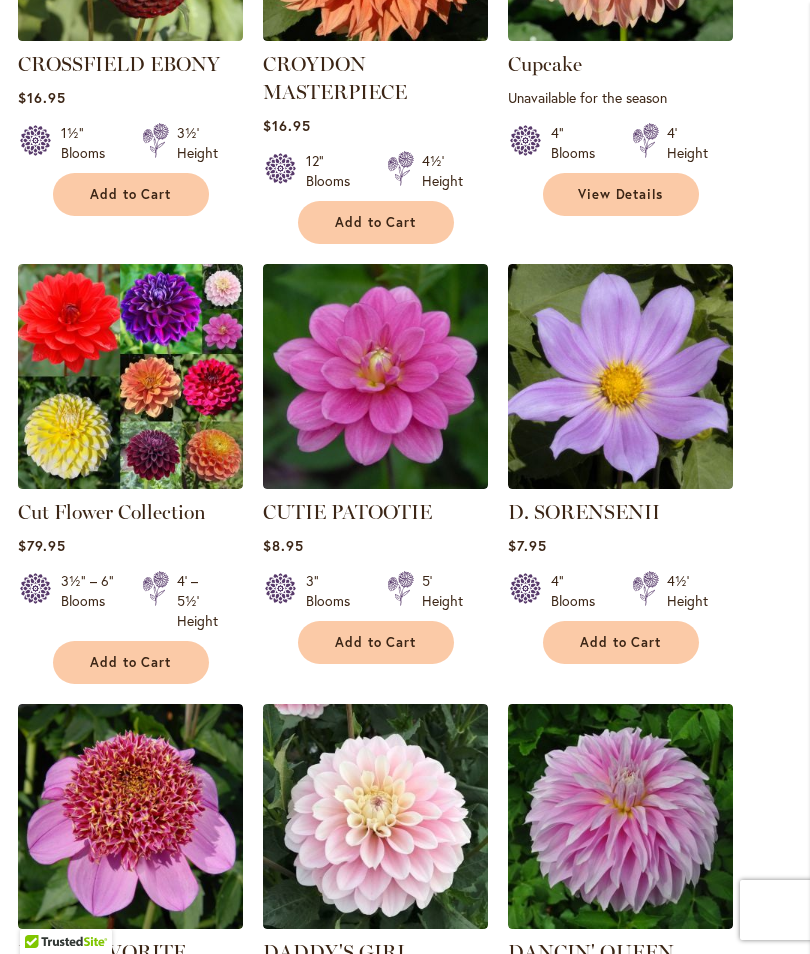 click on "D. SORENSENII" at bounding box center (584, 512) 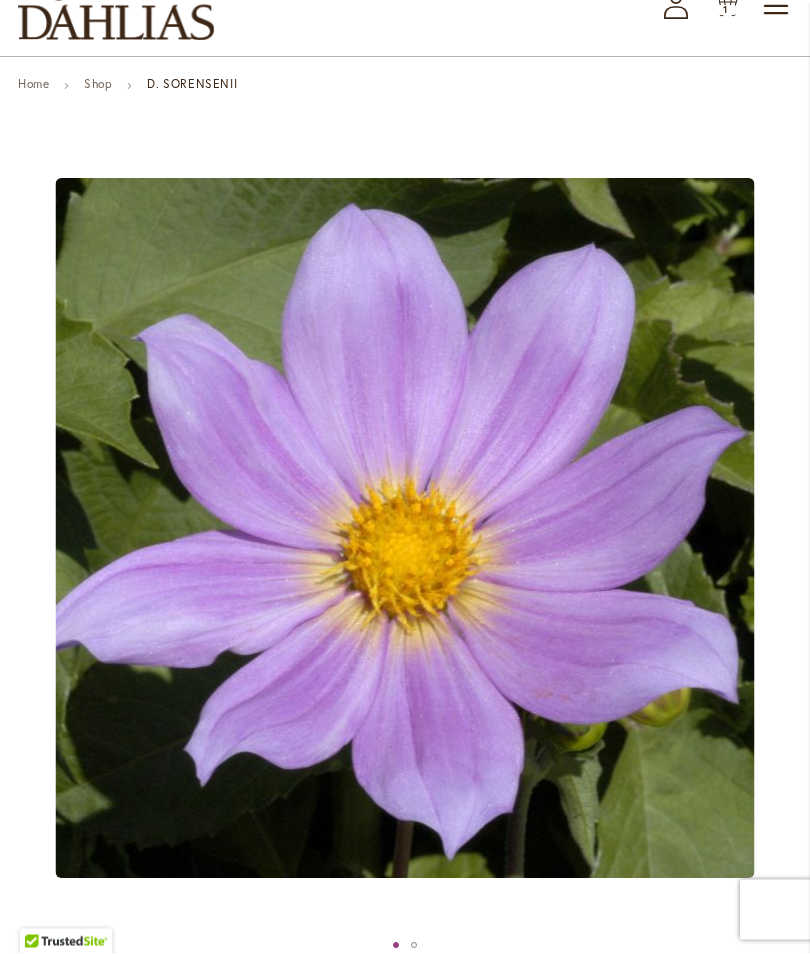 scroll, scrollTop: 44, scrollLeft: 0, axis: vertical 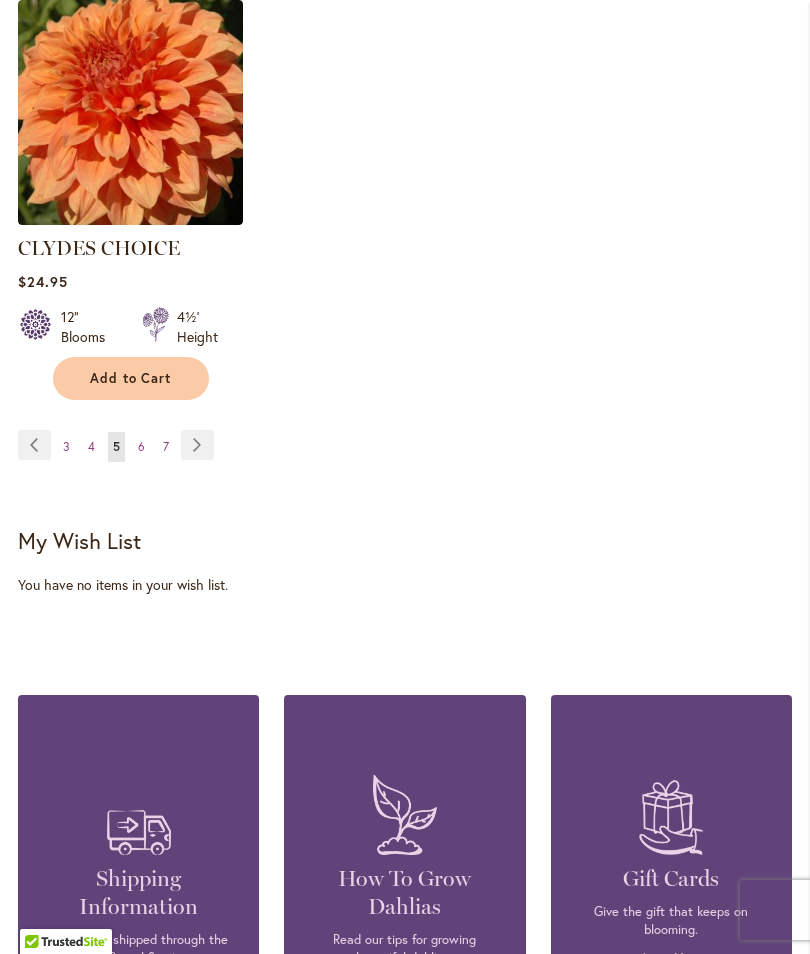 click on "Page
Next" at bounding box center [197, 445] 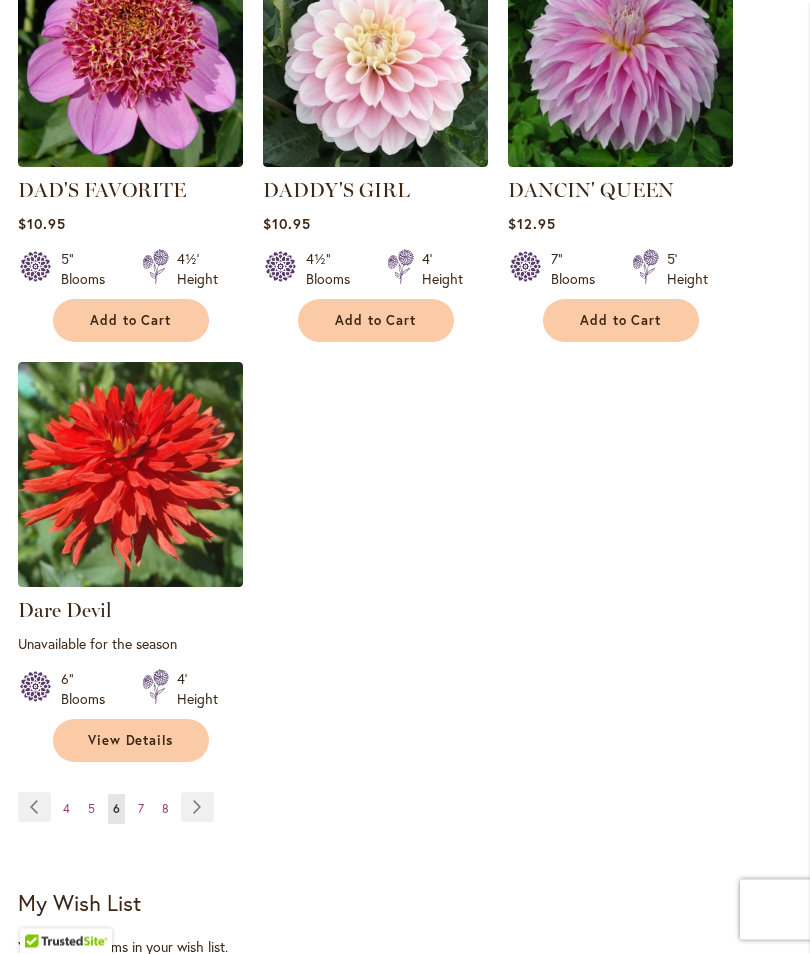 scroll, scrollTop: 2603, scrollLeft: 0, axis: vertical 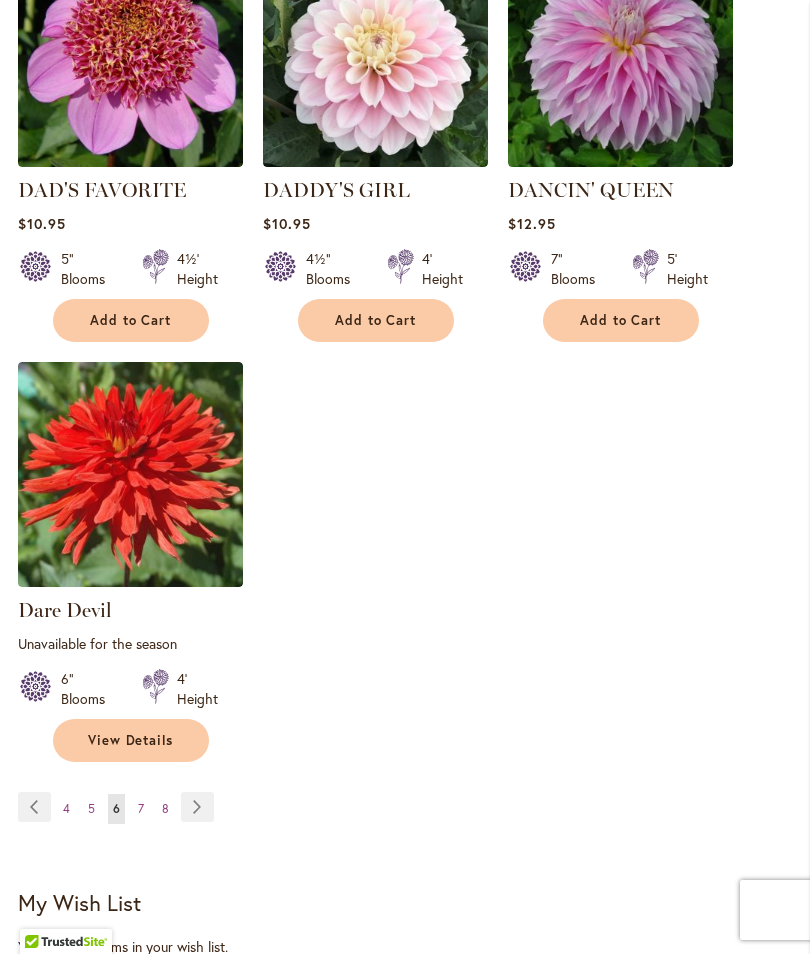click on "Page
Next" at bounding box center [197, 807] 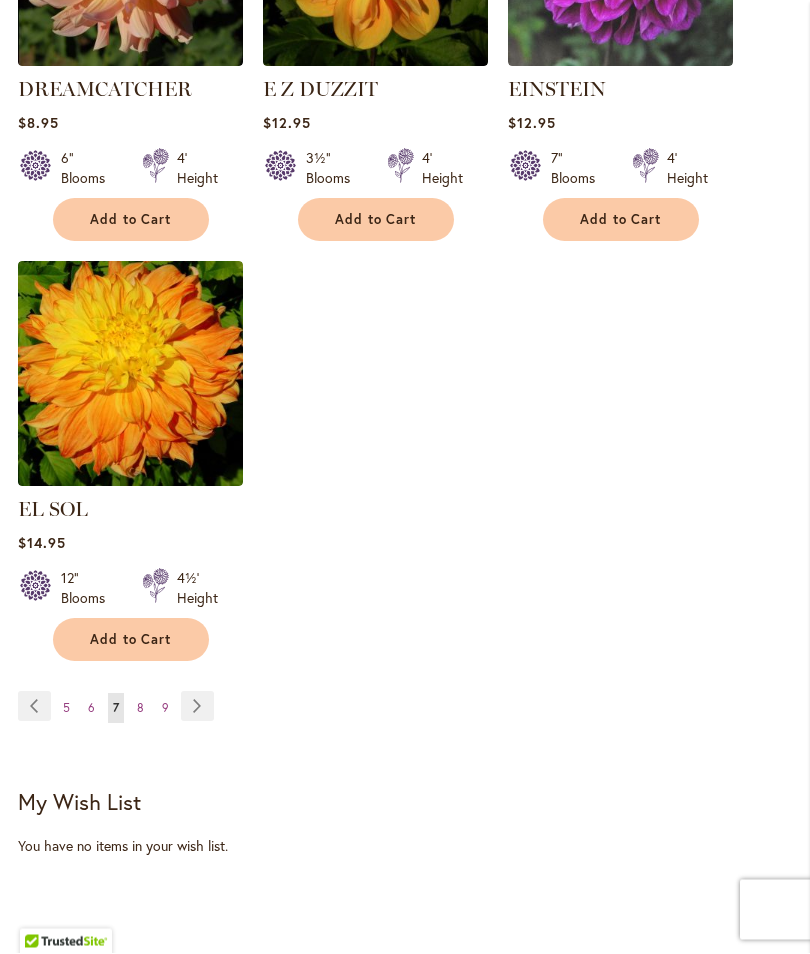 scroll, scrollTop: 2656, scrollLeft: 0, axis: vertical 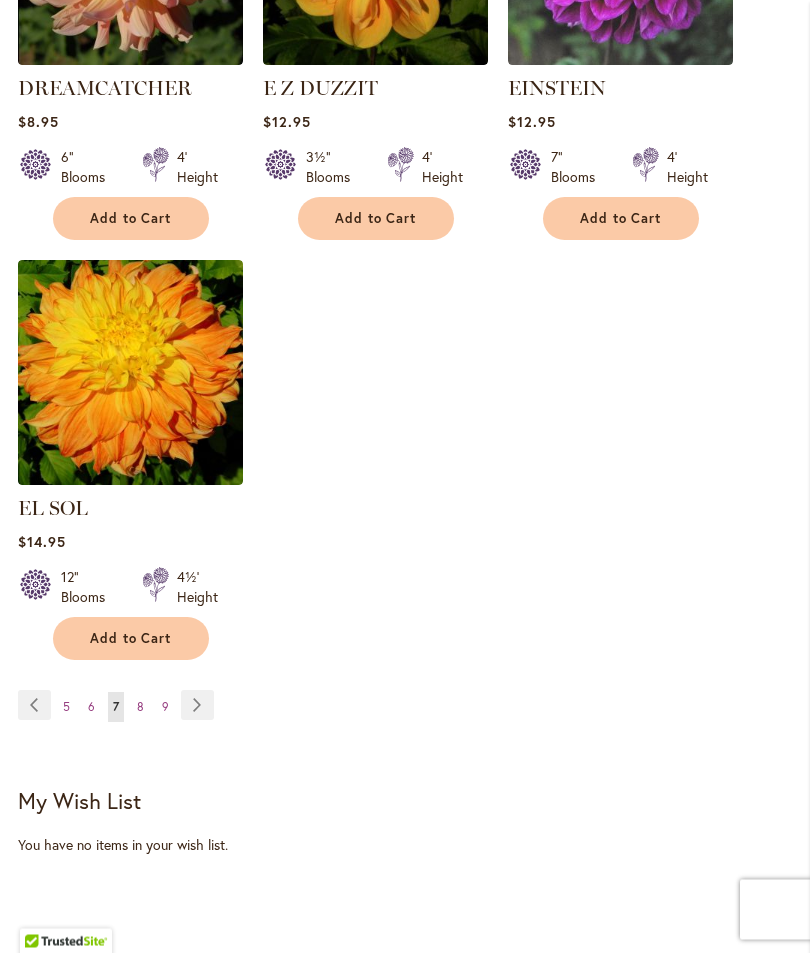 click on "Page
Next" at bounding box center (197, 706) 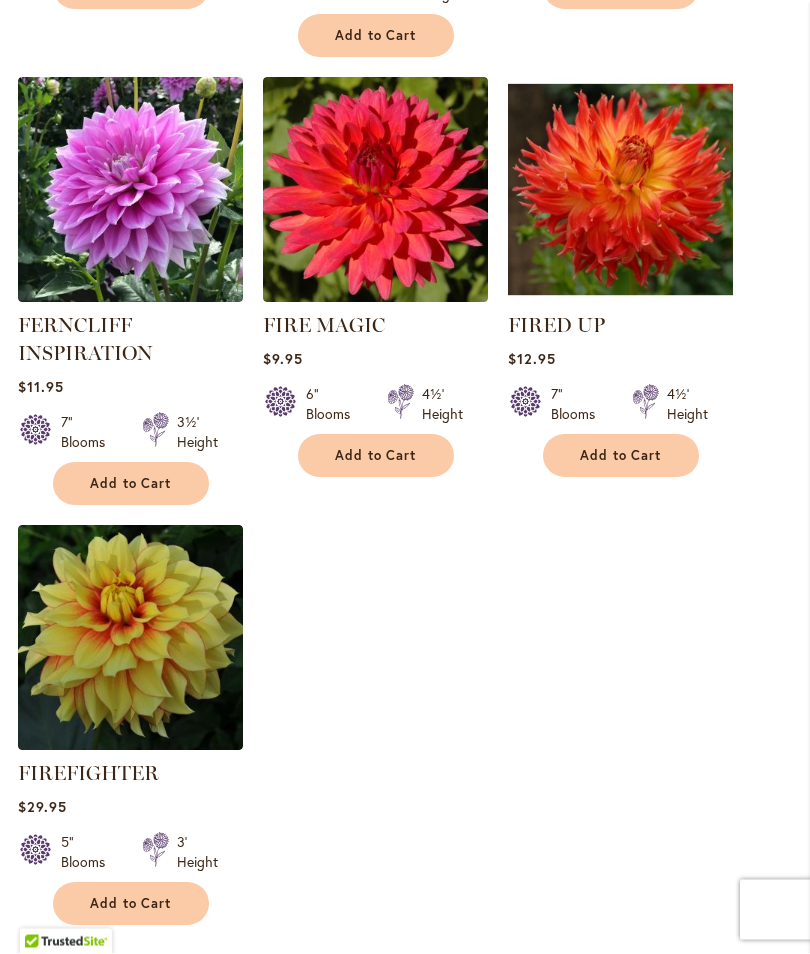 scroll, scrollTop: 2489, scrollLeft: 0, axis: vertical 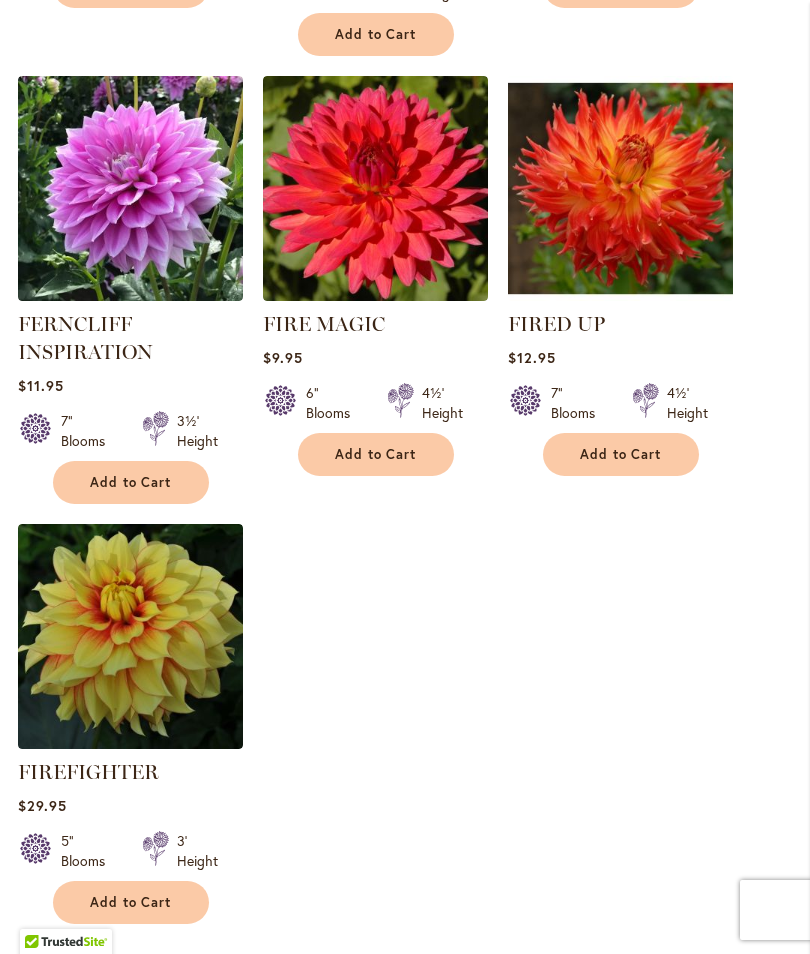 click on "Page
Next" at bounding box center [202, 969] 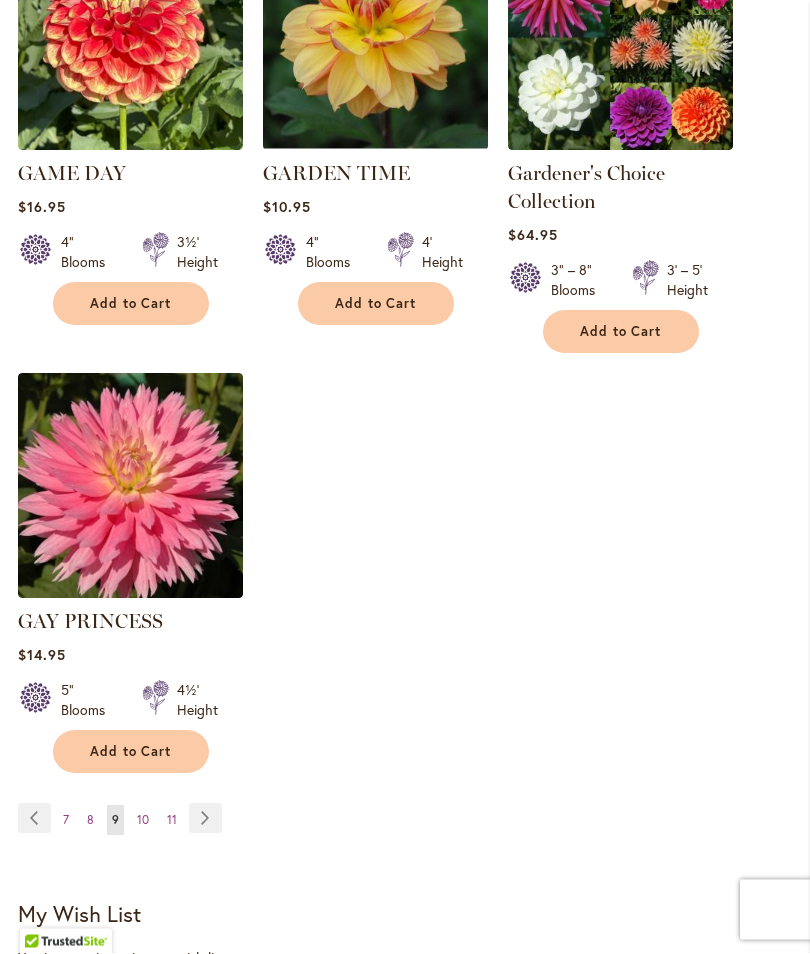 scroll, scrollTop: 2572, scrollLeft: 0, axis: vertical 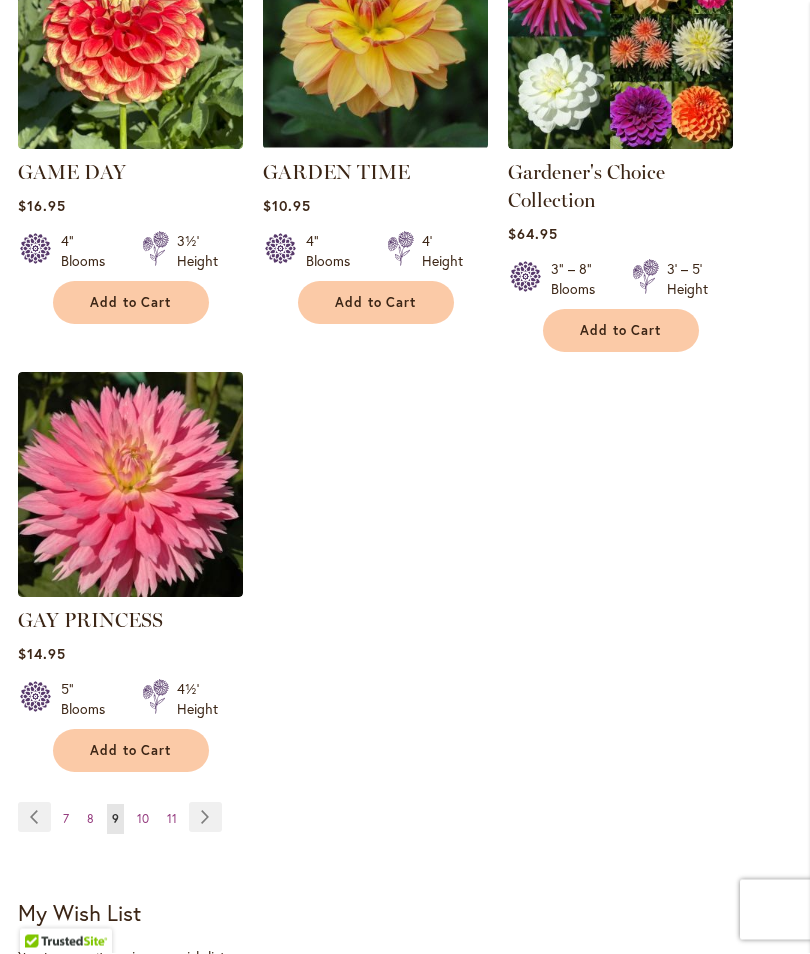 click on "Page
Next" at bounding box center [205, 818] 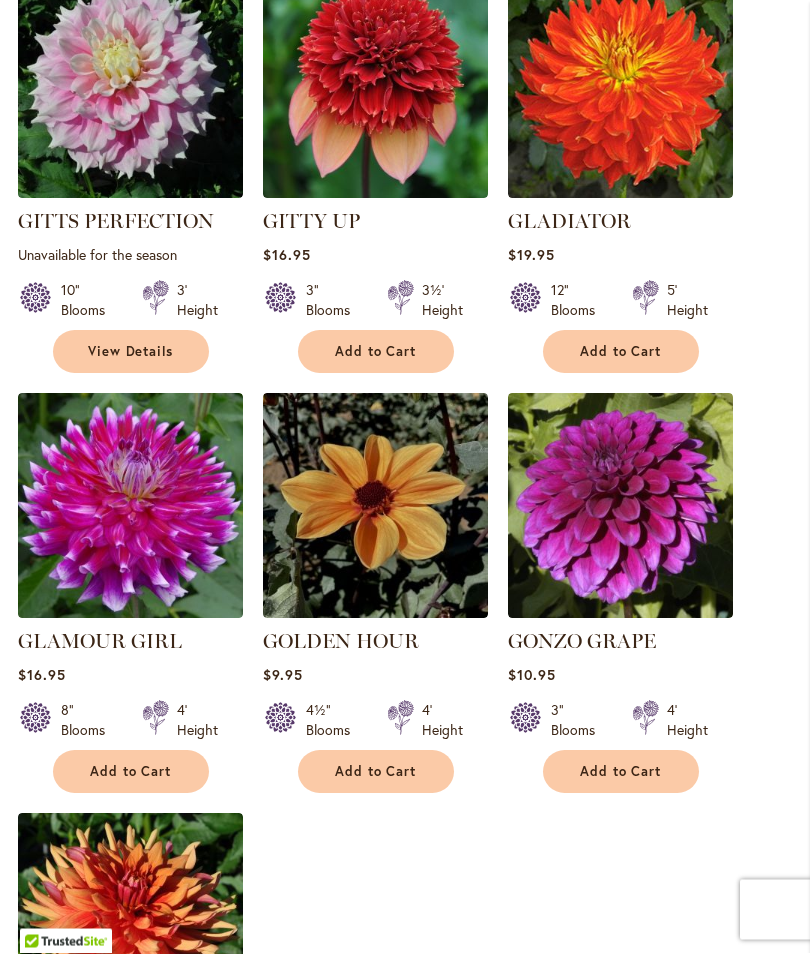 scroll, scrollTop: 2104, scrollLeft: 0, axis: vertical 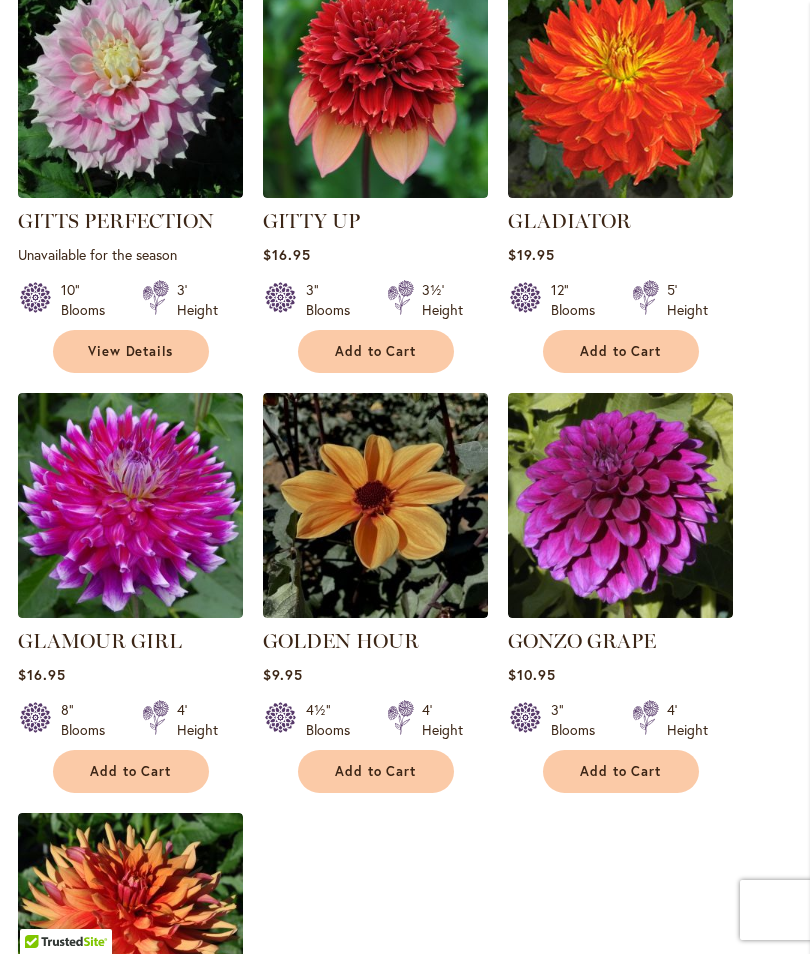 click on "GOLDEN HOUR" at bounding box center (341, 641) 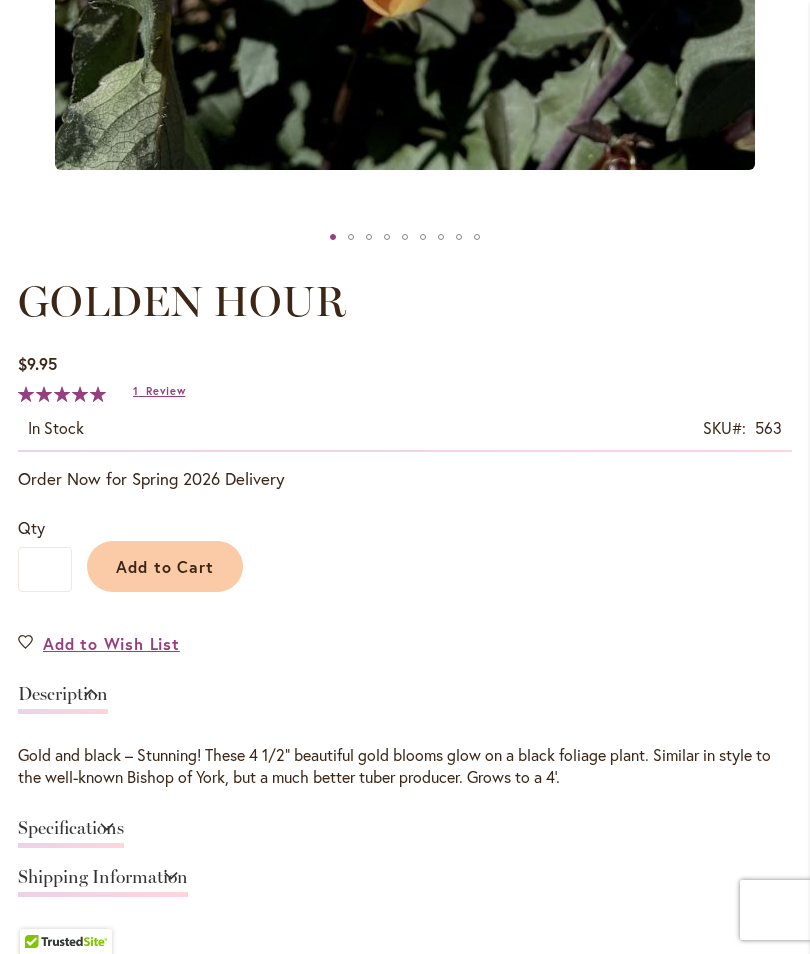 scroll, scrollTop: 852, scrollLeft: 0, axis: vertical 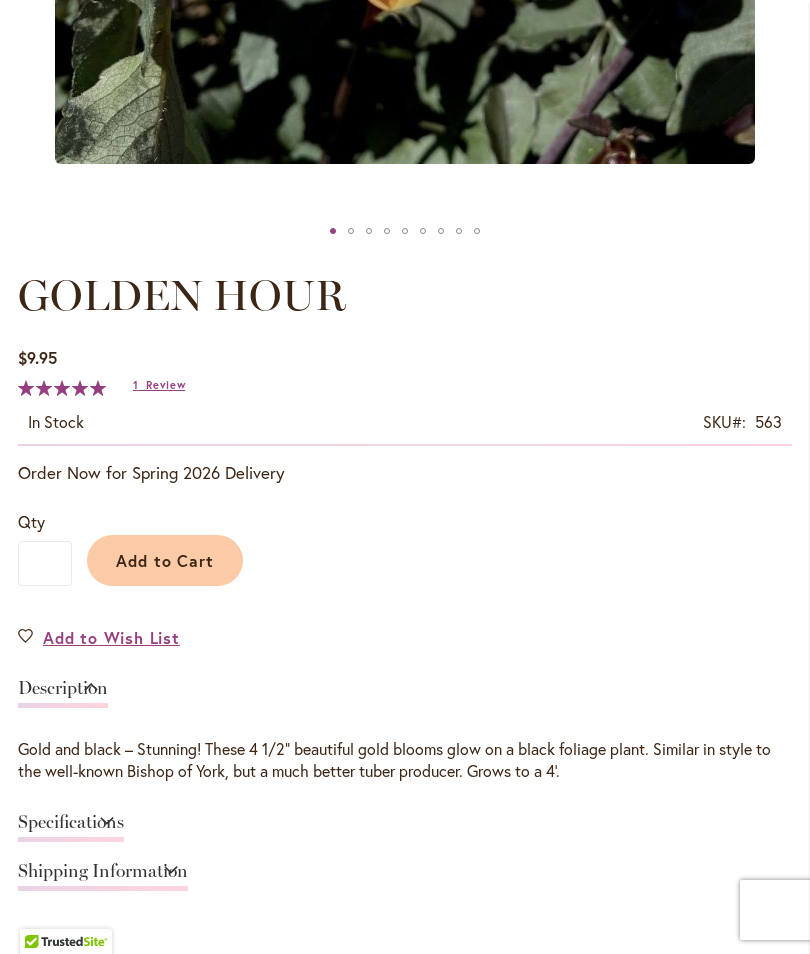 click on "Add to Cart" at bounding box center [165, 560] 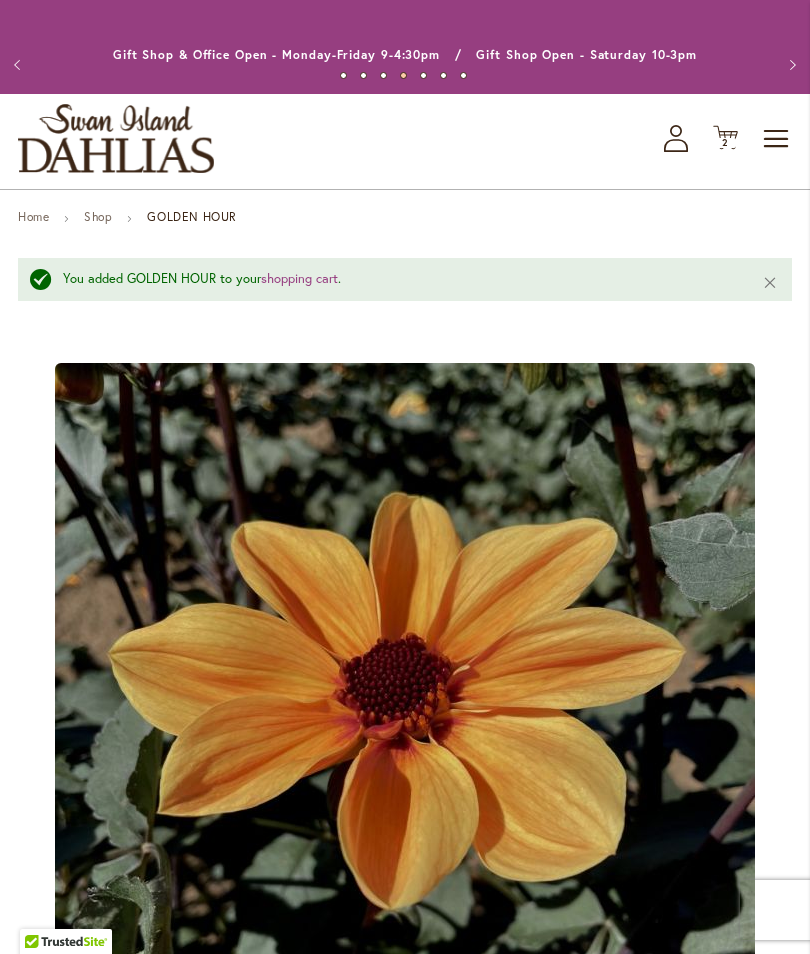 scroll, scrollTop: 0, scrollLeft: 0, axis: both 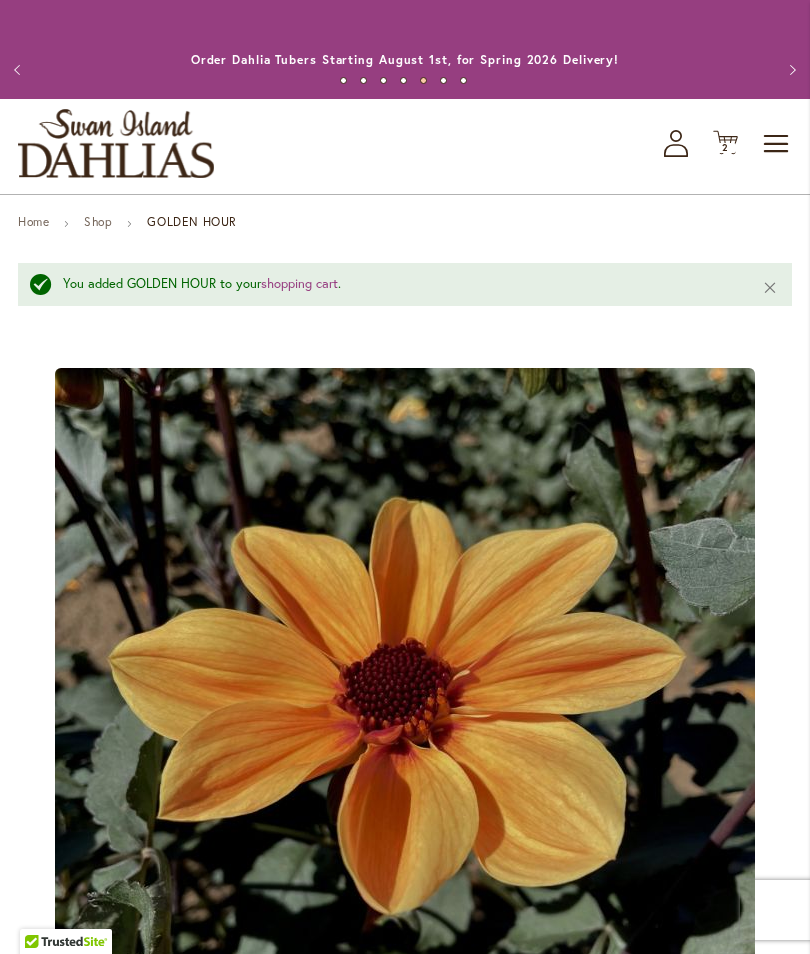 click on "Close" at bounding box center [770, 287] 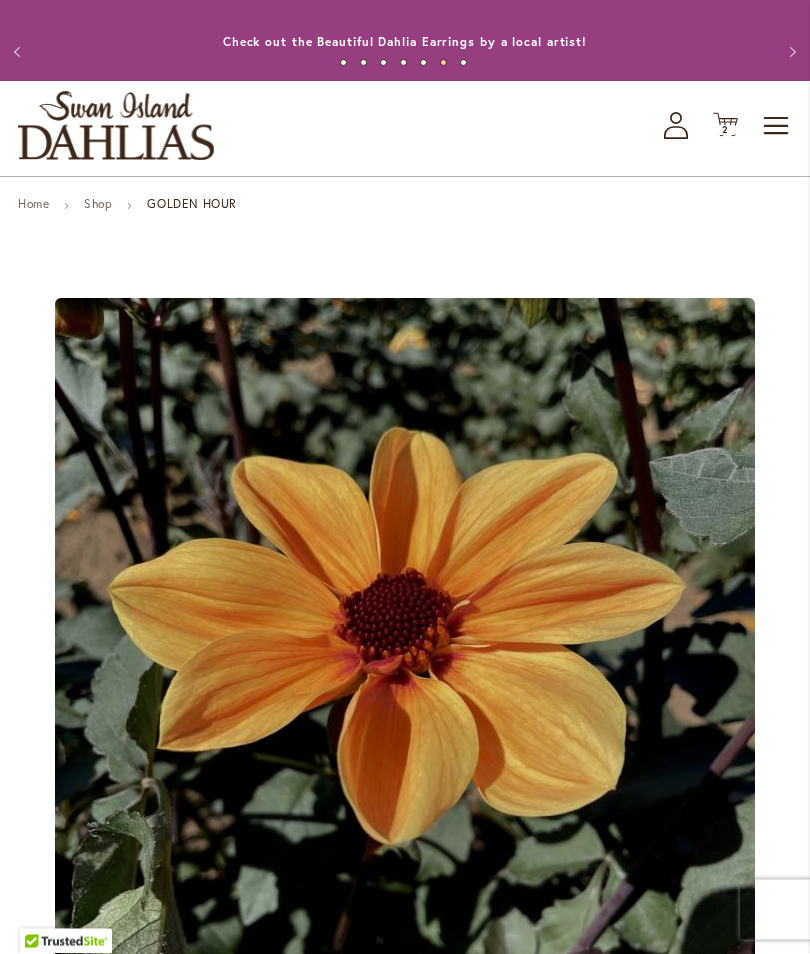 scroll, scrollTop: 0, scrollLeft: 0, axis: both 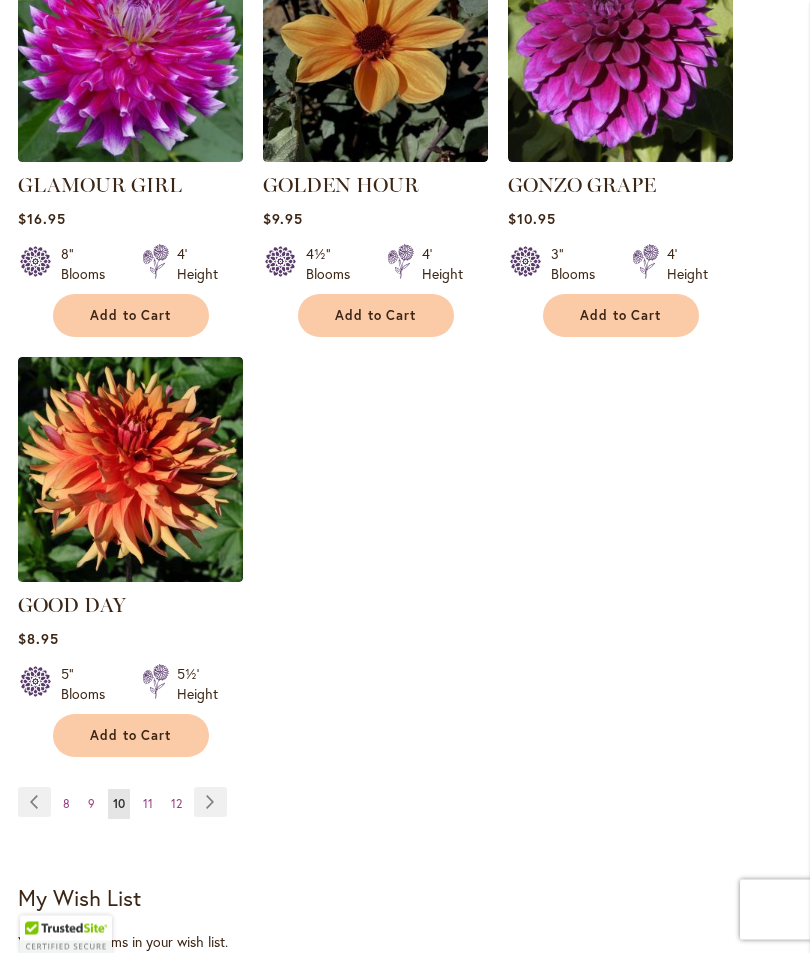 click on "Page
Next" at bounding box center [210, 803] 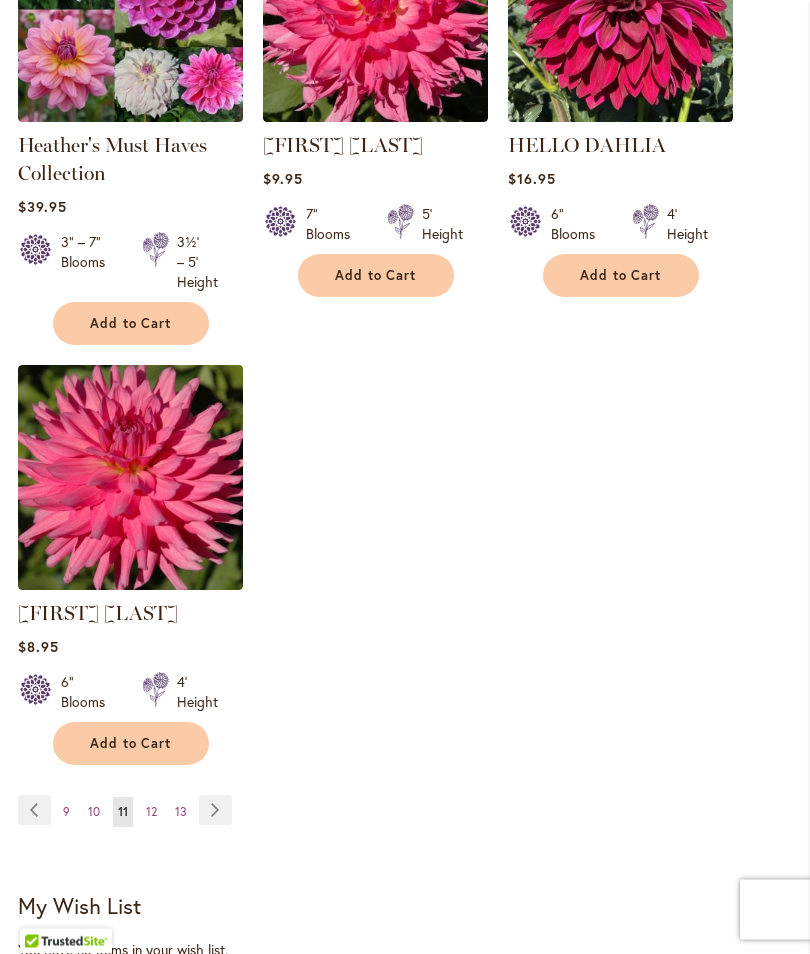 scroll, scrollTop: 2628, scrollLeft: 0, axis: vertical 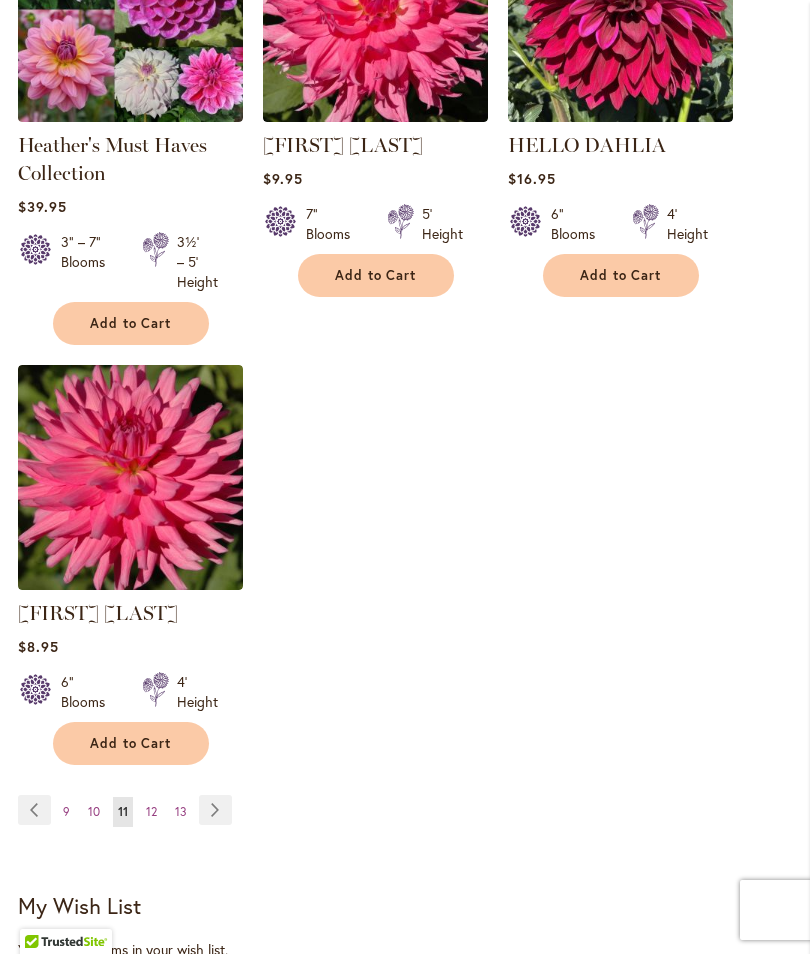 click on "Page
Next" at bounding box center [215, 810] 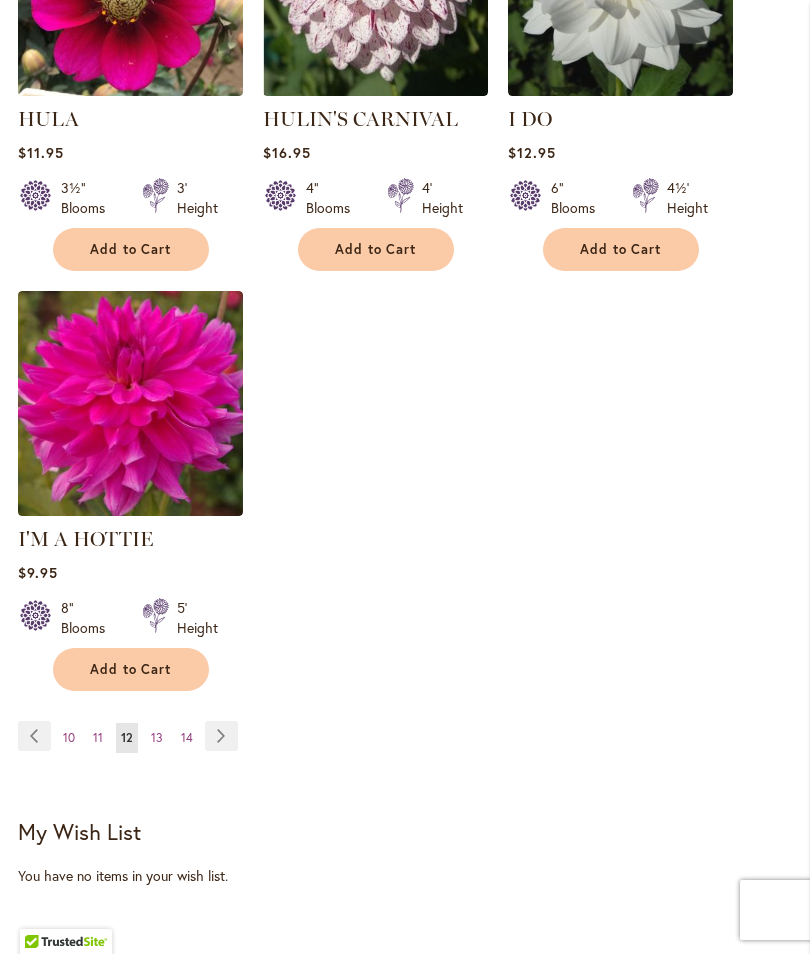scroll, scrollTop: 2652, scrollLeft: 0, axis: vertical 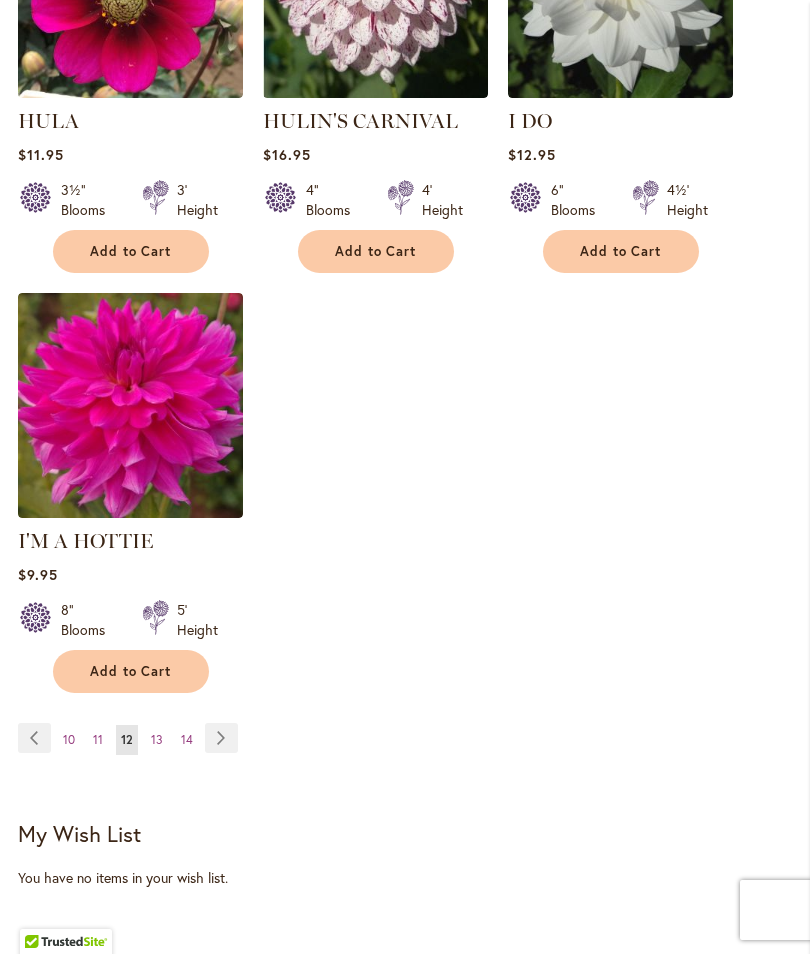 click on "Page
Next" at bounding box center (221, 738) 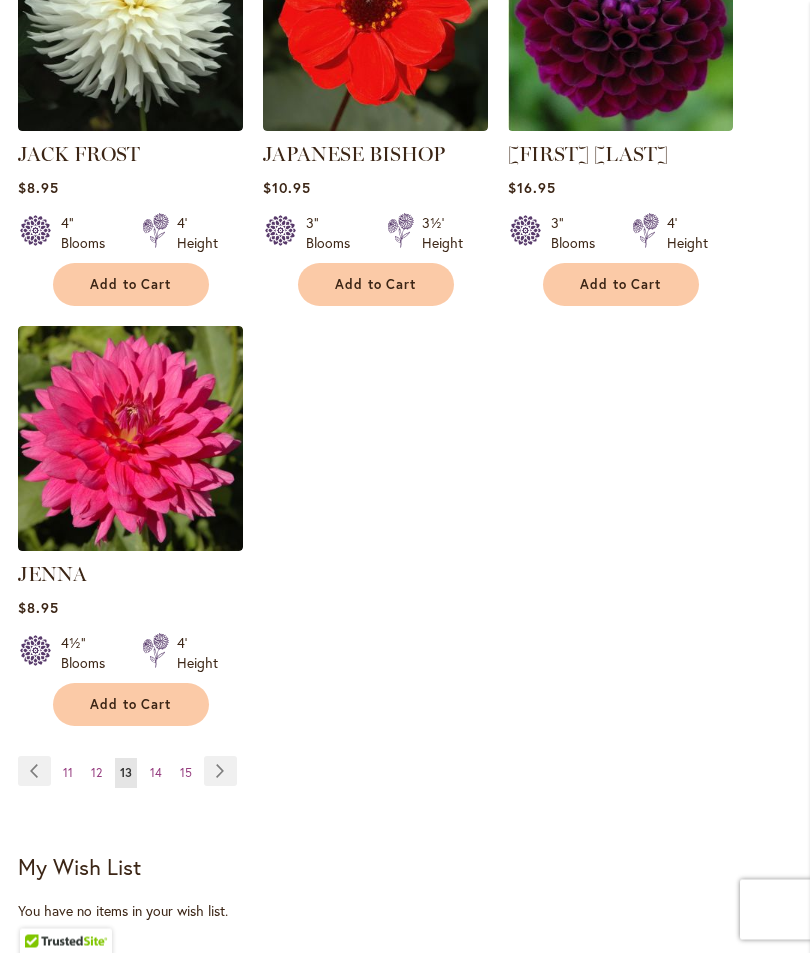scroll, scrollTop: 2612, scrollLeft: 0, axis: vertical 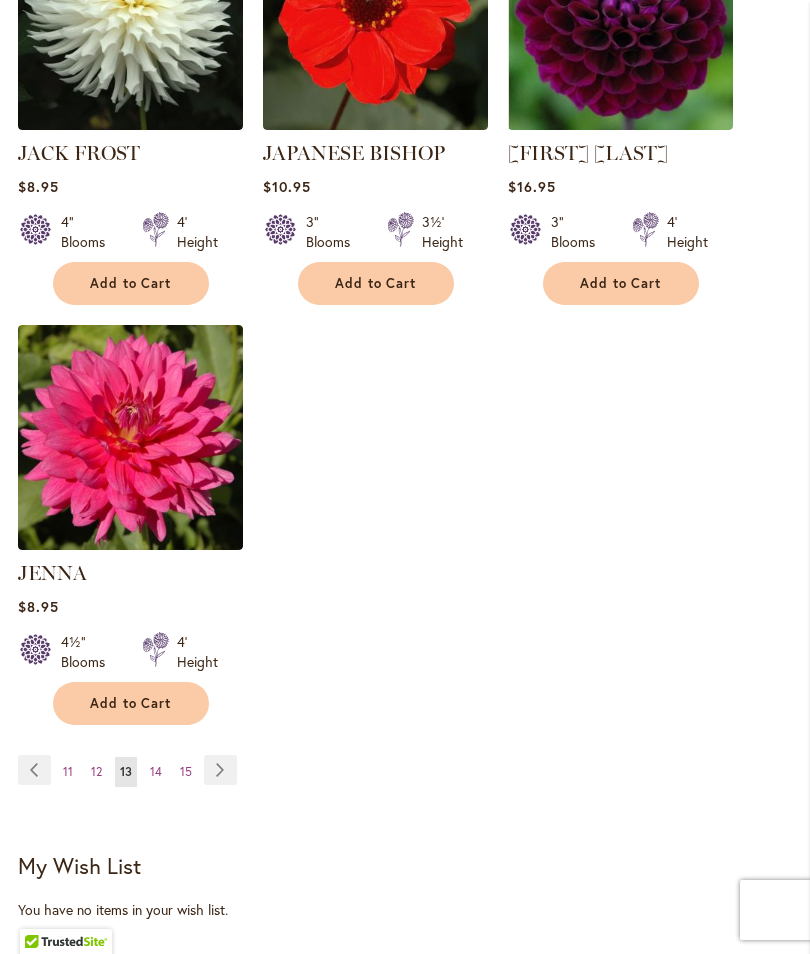 click on "Page
Next" at bounding box center (220, 770) 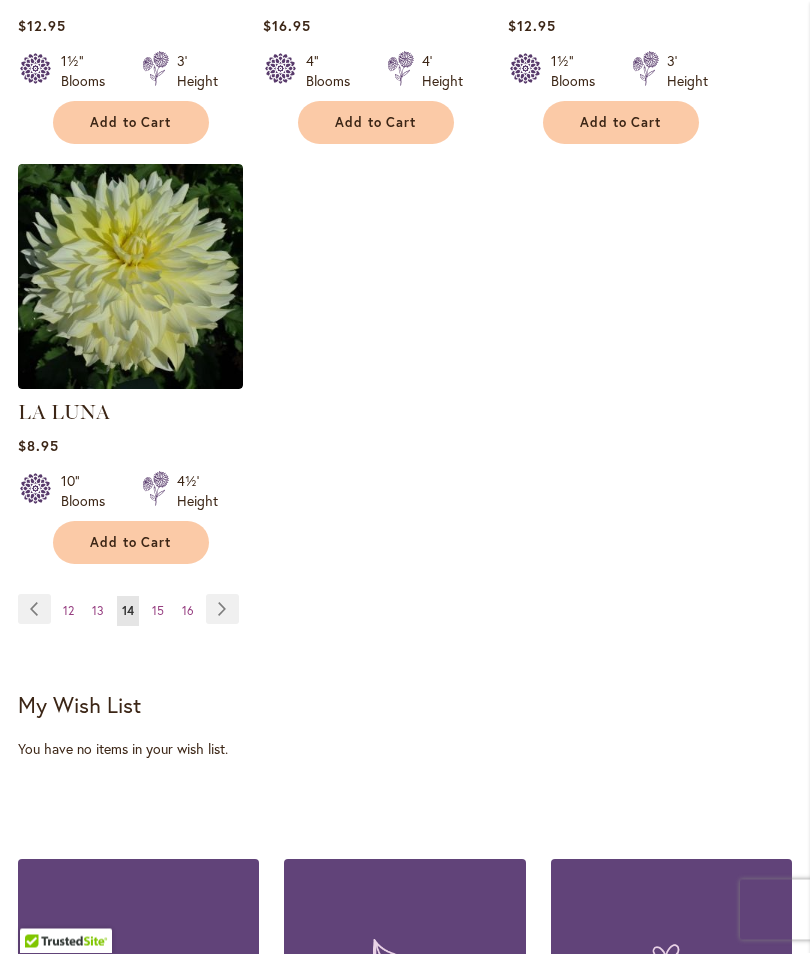 scroll, scrollTop: 2781, scrollLeft: 0, axis: vertical 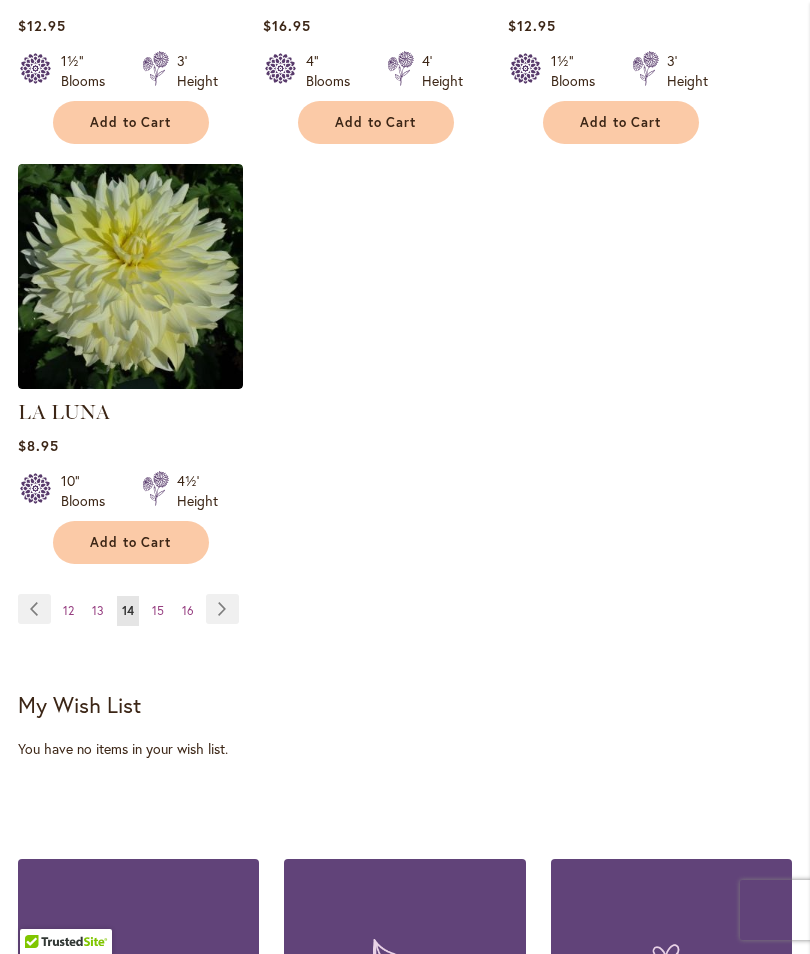click on "Page
Next" at bounding box center [222, 609] 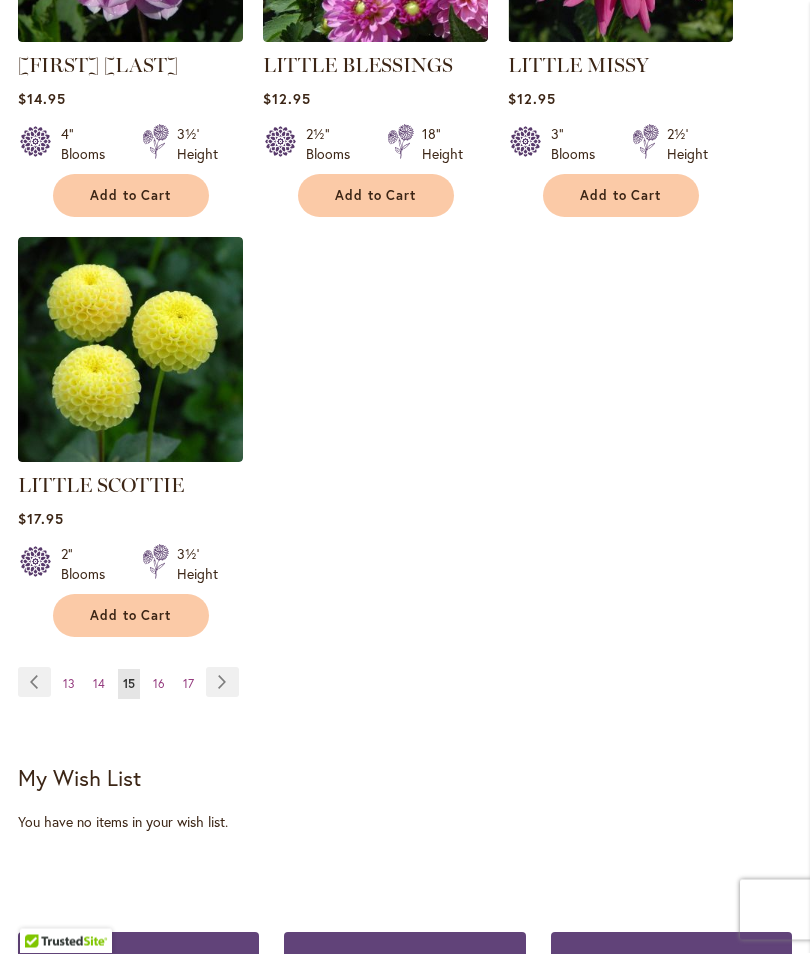 scroll, scrollTop: 2711, scrollLeft: 0, axis: vertical 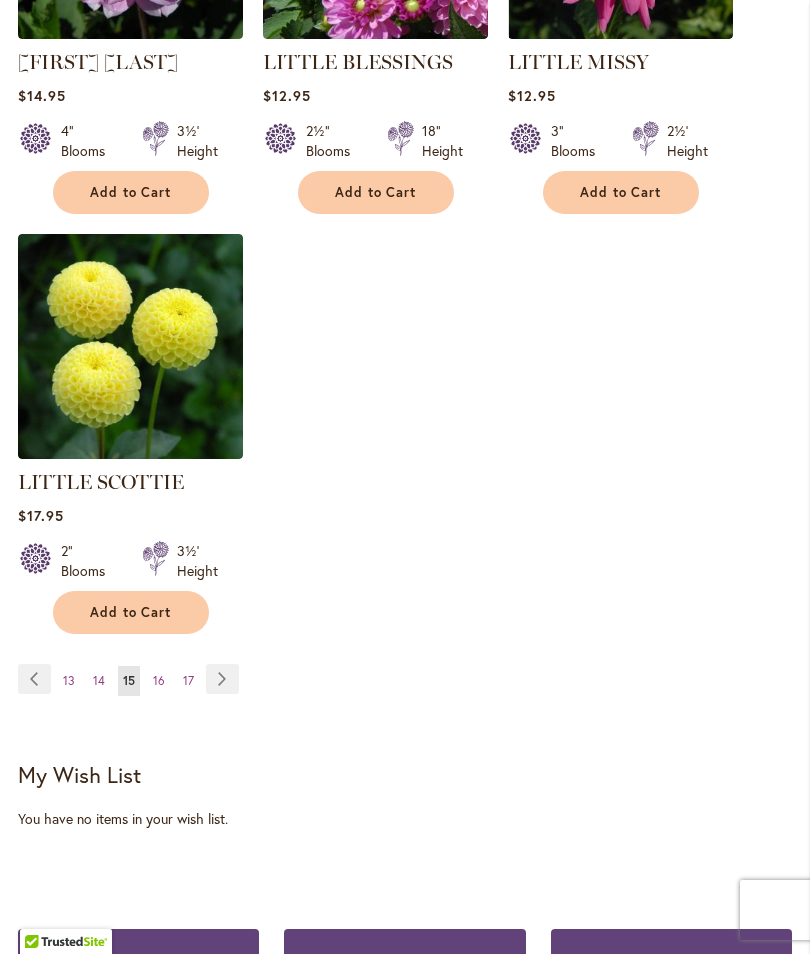 click on "Page
Next" at bounding box center (222, 679) 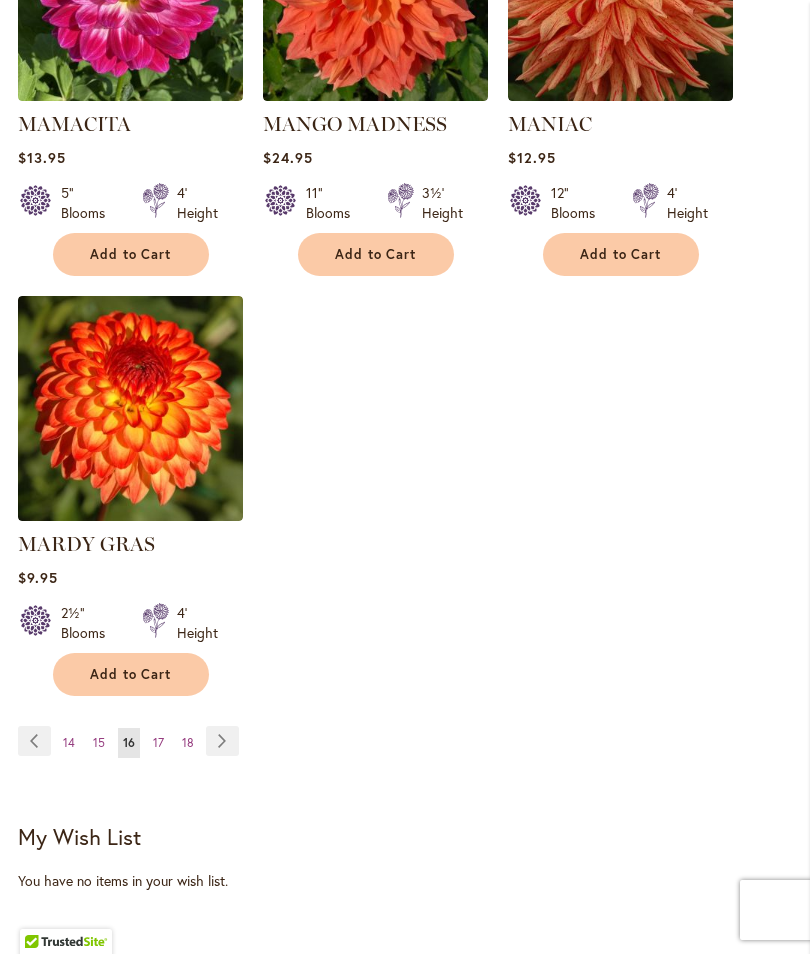 scroll, scrollTop: 2638, scrollLeft: 0, axis: vertical 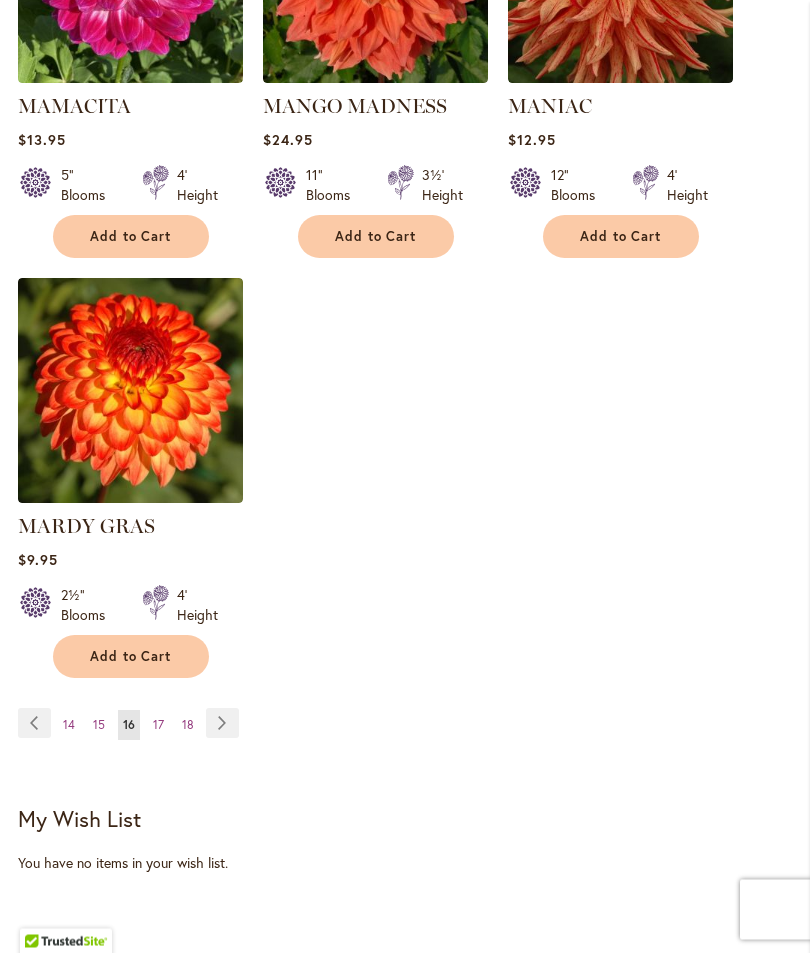 click on "Page
Next" at bounding box center (222, 724) 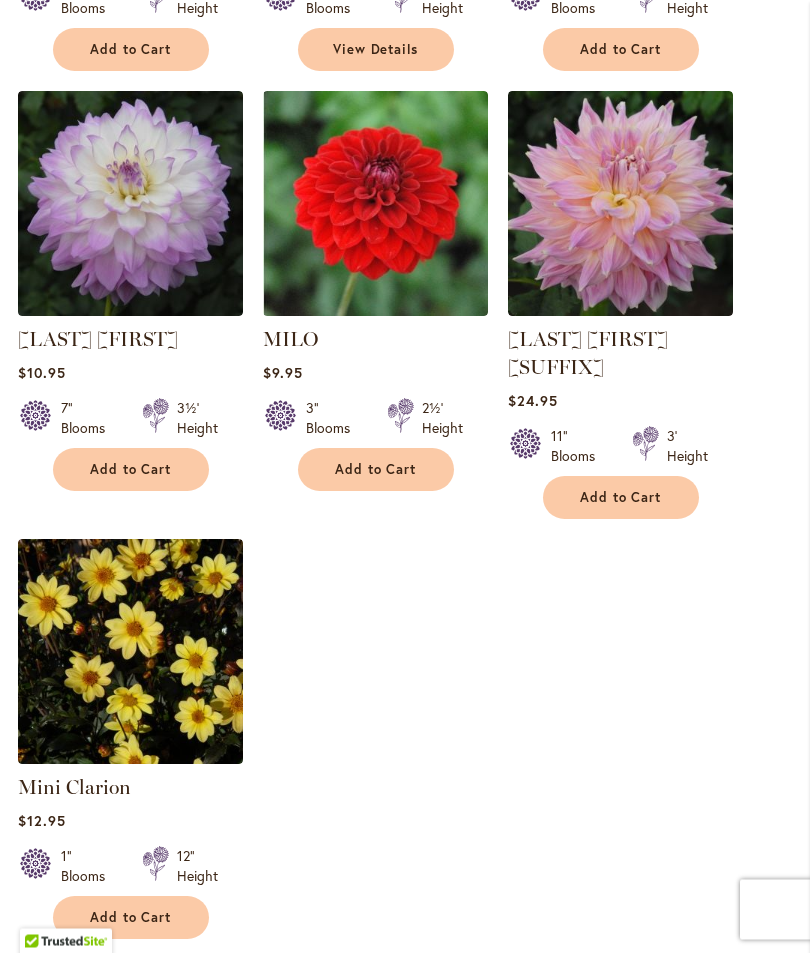 scroll, scrollTop: 2434, scrollLeft: 0, axis: vertical 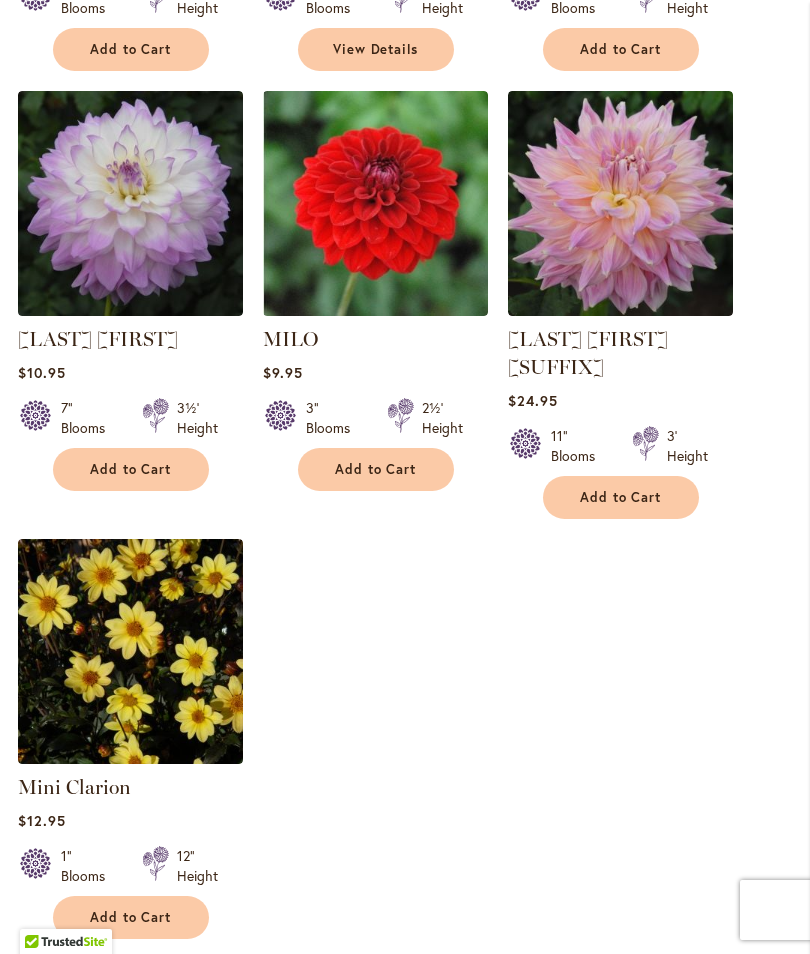 click on "Page
Next" at bounding box center [222, 984] 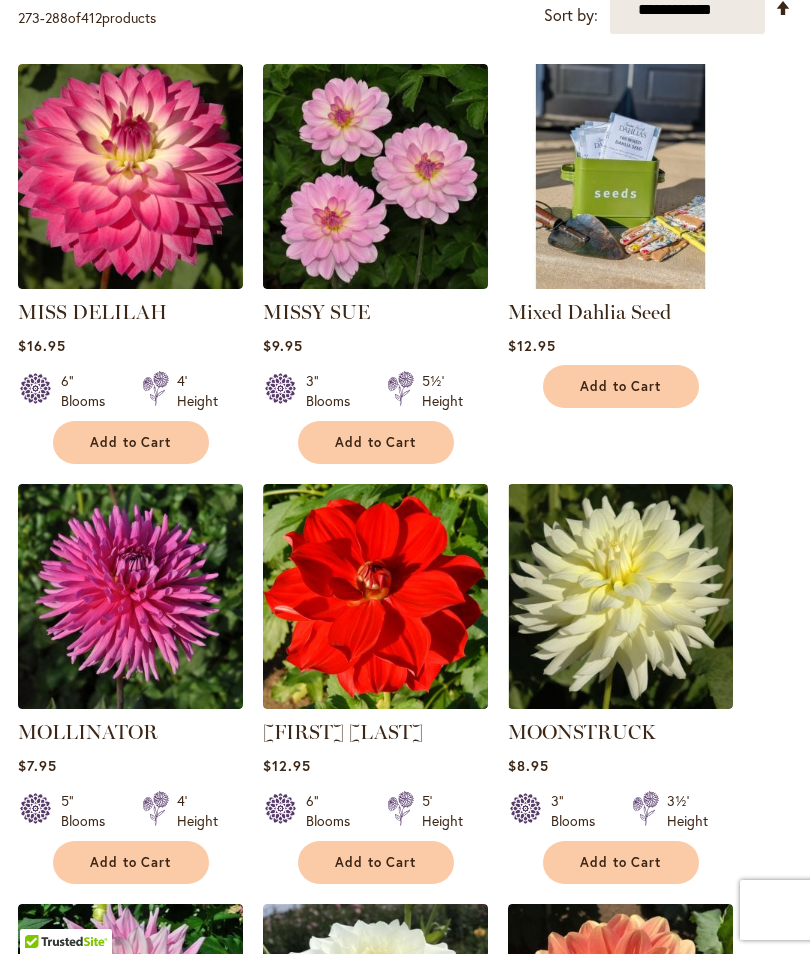 scroll, scrollTop: 714, scrollLeft: 0, axis: vertical 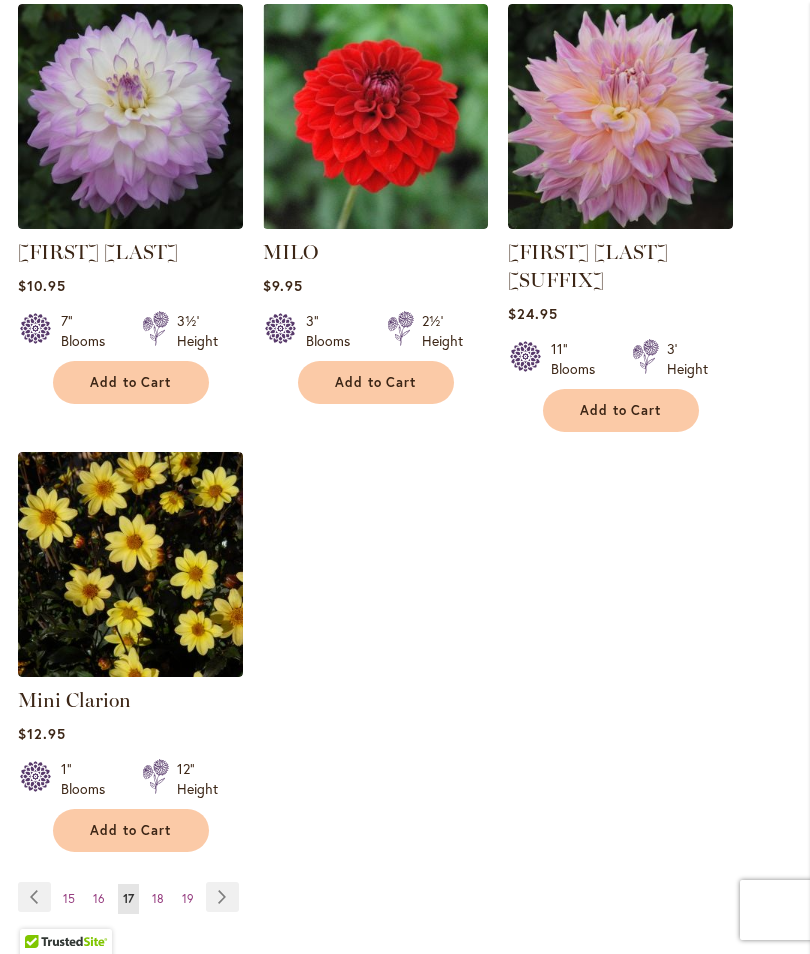 click on "Page
Next" at bounding box center [222, 897] 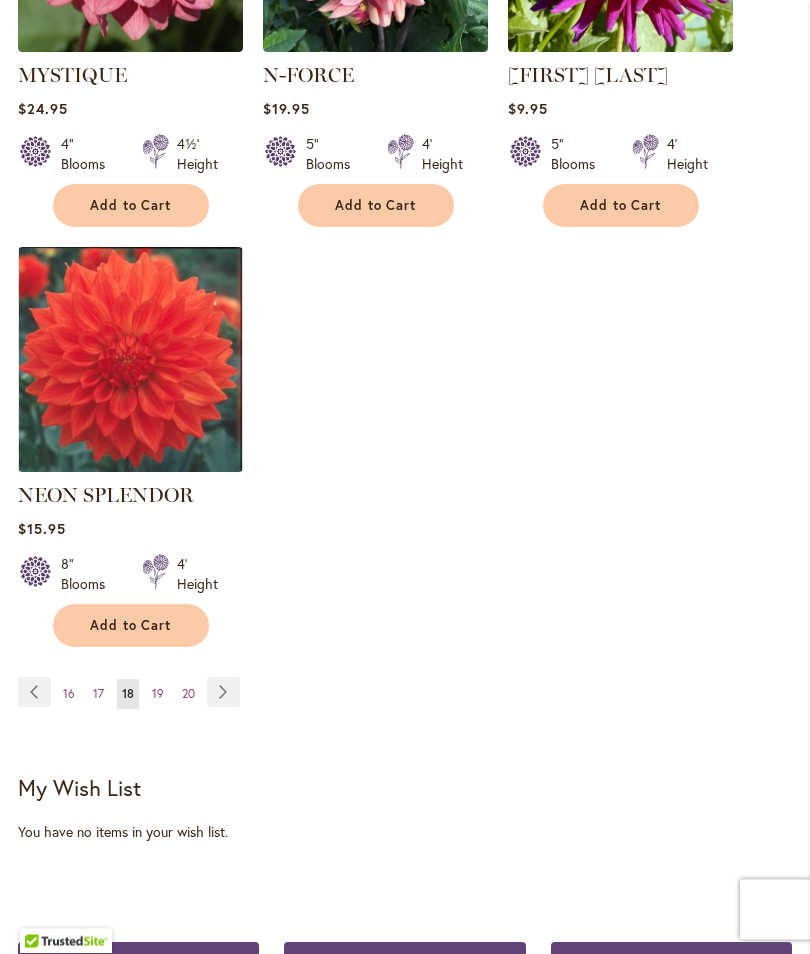 scroll, scrollTop: 2673, scrollLeft: 0, axis: vertical 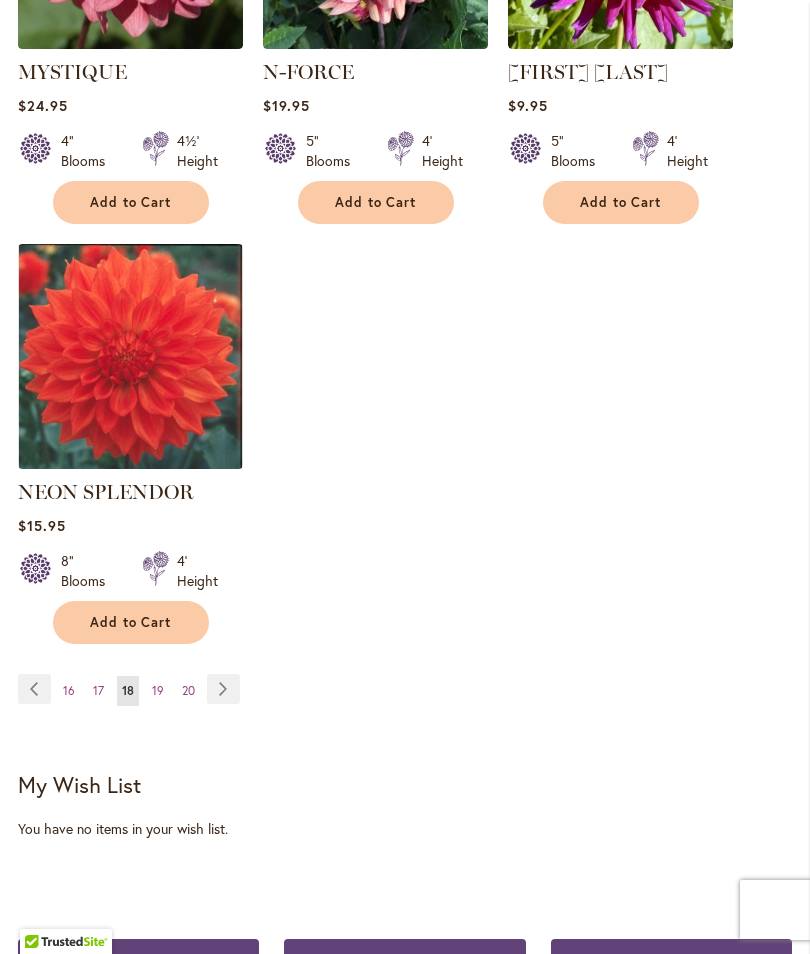 click on "Page
Next" at bounding box center (223, 689) 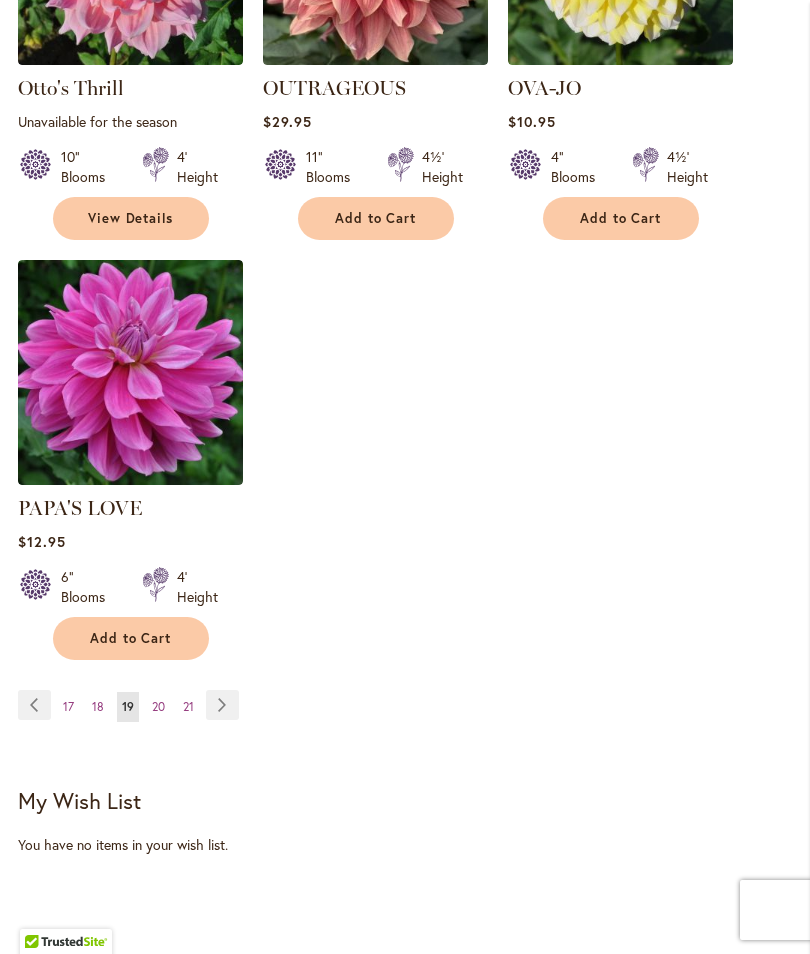 scroll, scrollTop: 2659, scrollLeft: 0, axis: vertical 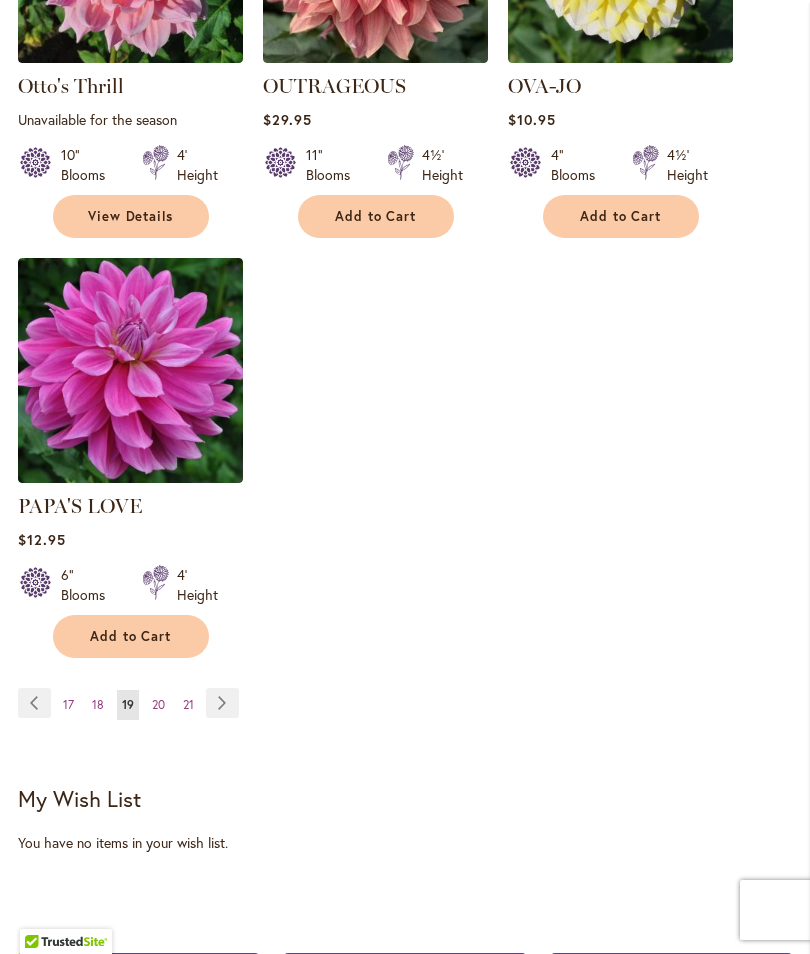 click on "Page
Next" at bounding box center (222, 703) 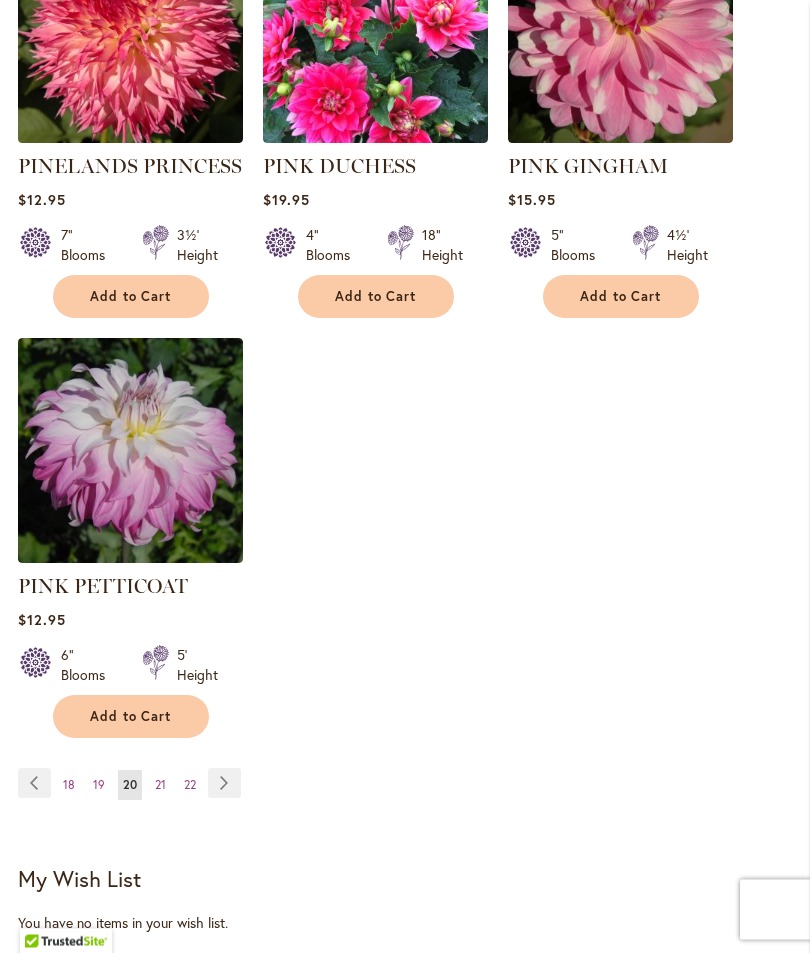 scroll, scrollTop: 2640, scrollLeft: 0, axis: vertical 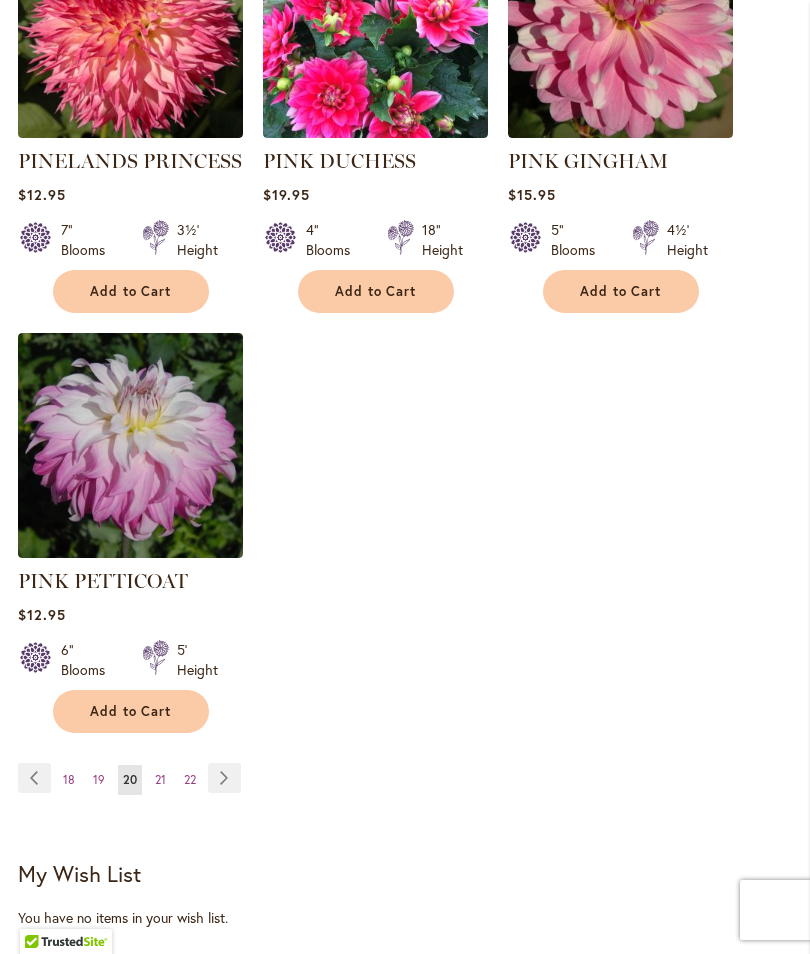 click on "Page
Next" at bounding box center (224, 778) 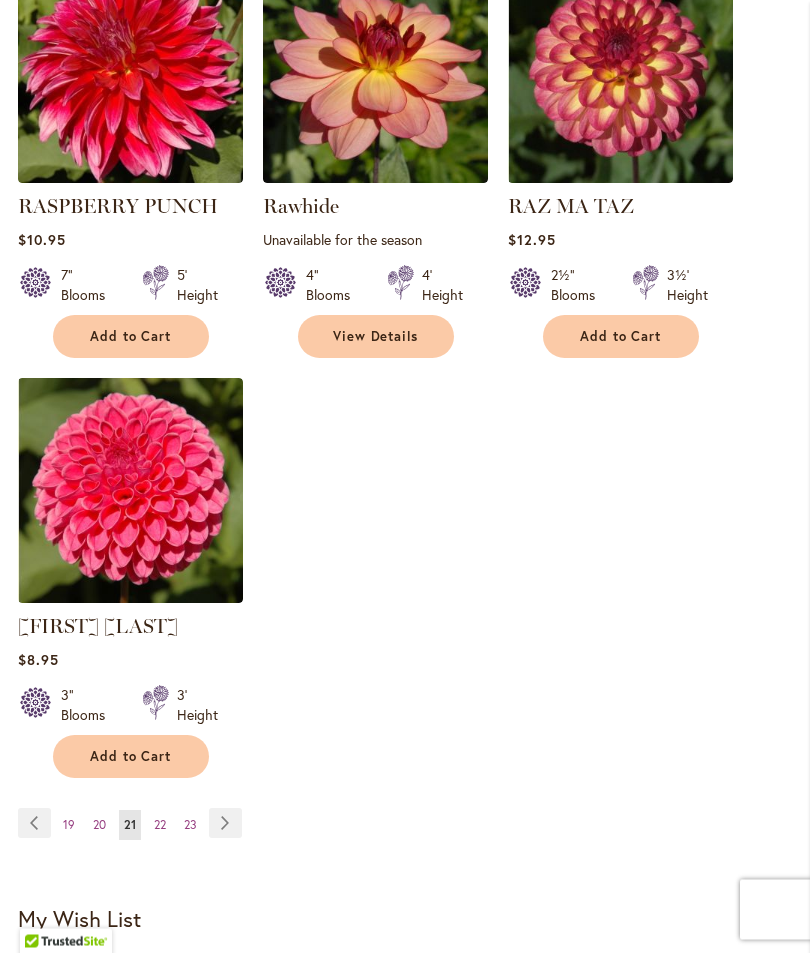 scroll, scrollTop: 2566, scrollLeft: 0, axis: vertical 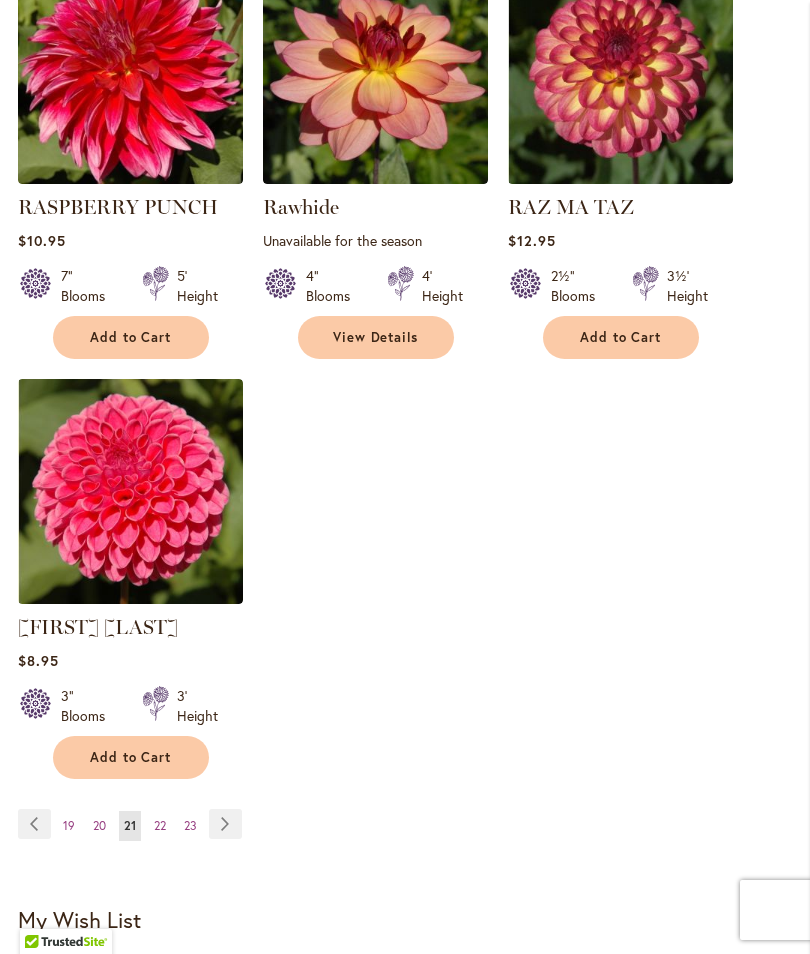 click on "Page
Next" at bounding box center (225, 824) 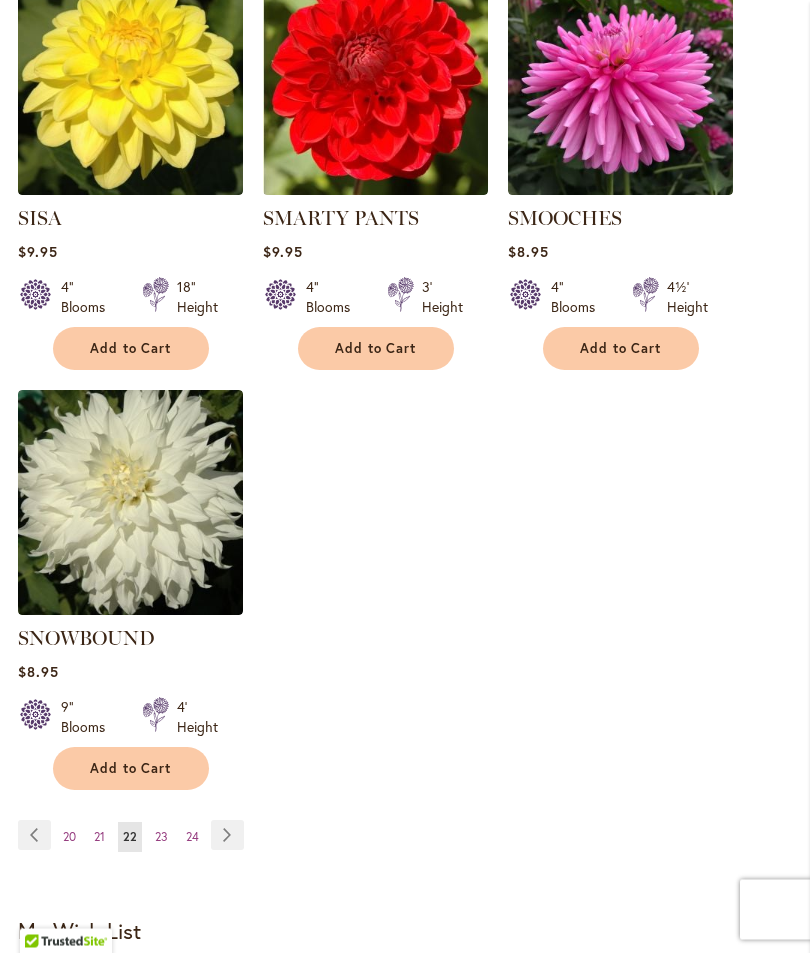scroll, scrollTop: 2527, scrollLeft: 0, axis: vertical 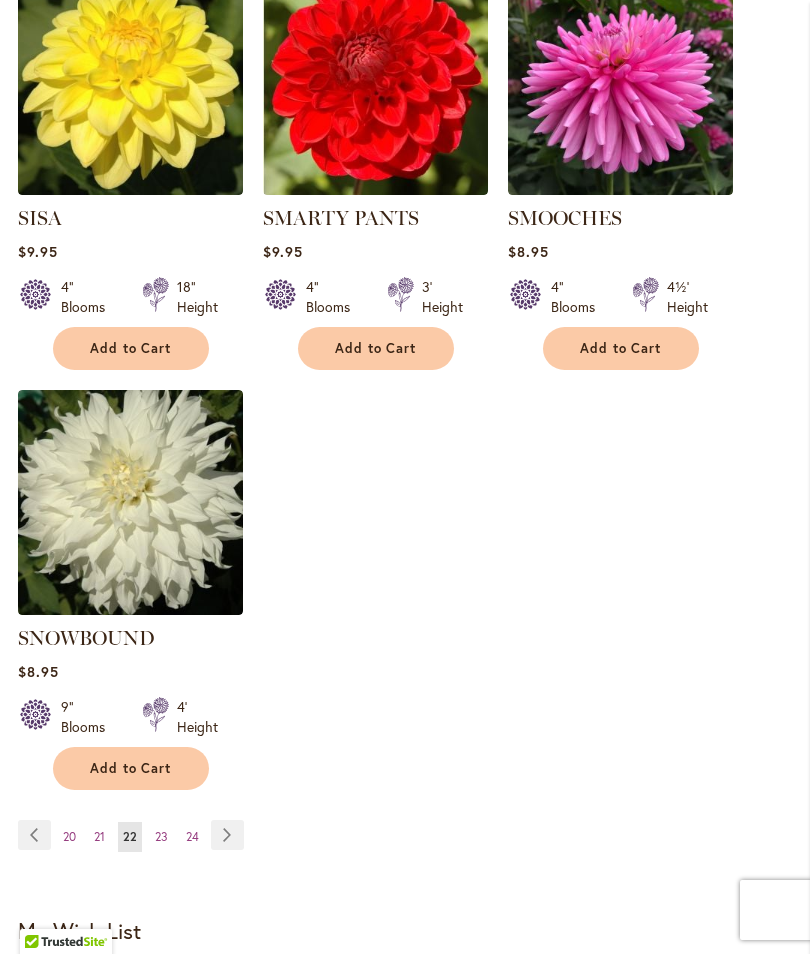 click on "Page
Next" at bounding box center [227, 835] 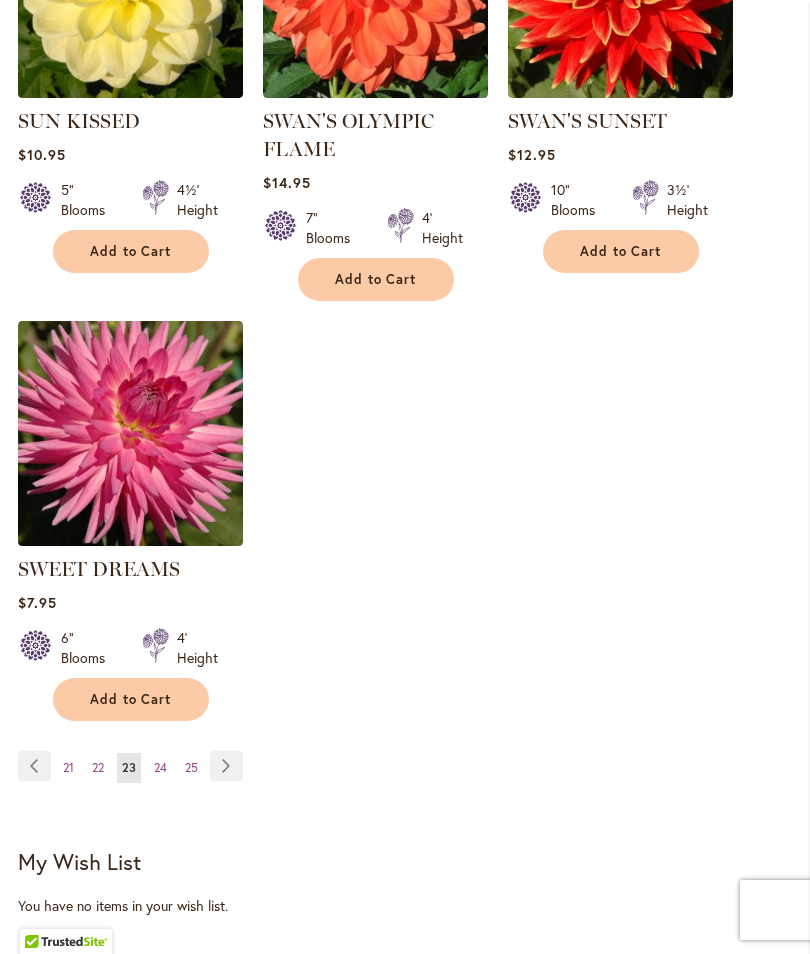 scroll, scrollTop: 2626, scrollLeft: 0, axis: vertical 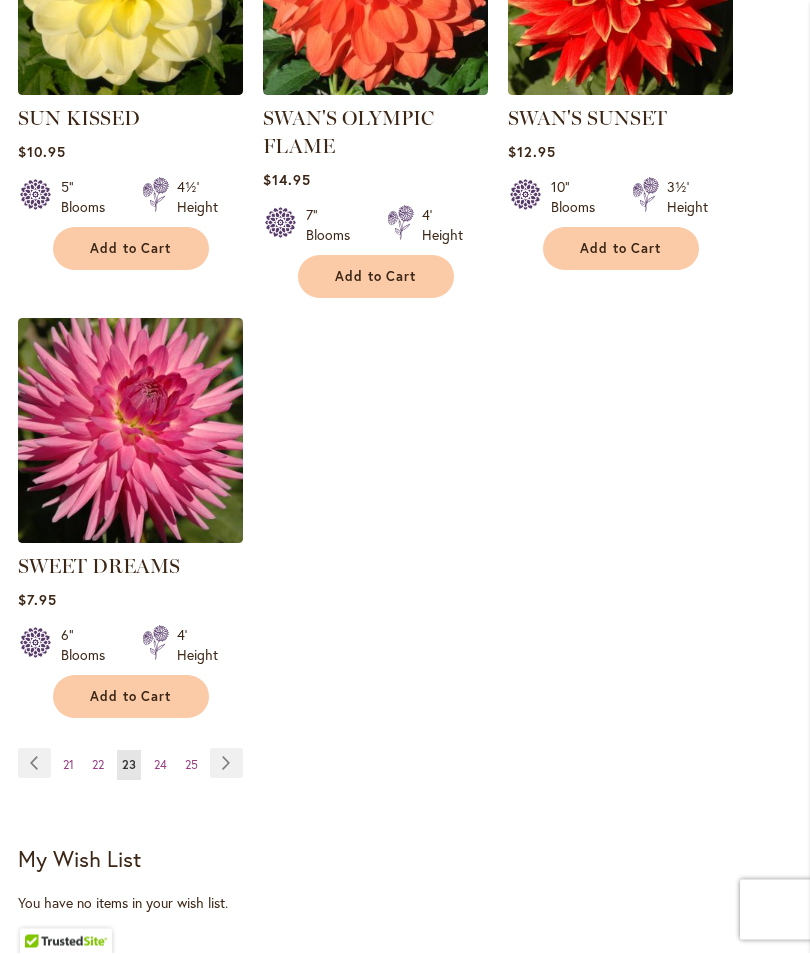 click on "Page
Next" at bounding box center (226, 764) 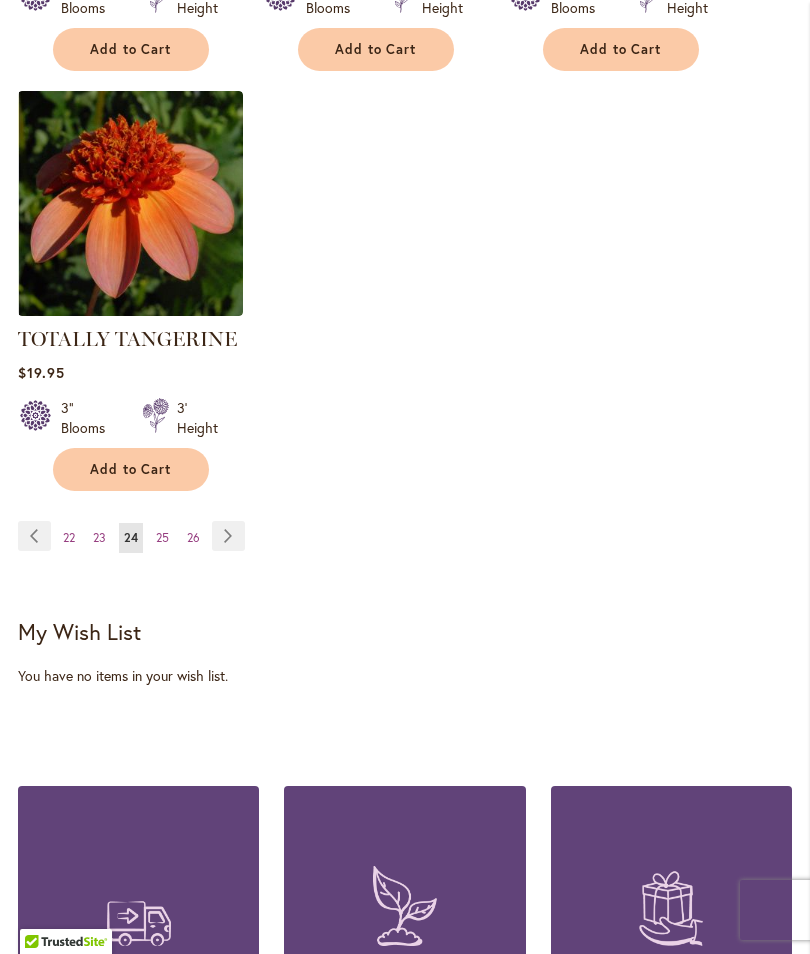 scroll, scrollTop: 2838, scrollLeft: 0, axis: vertical 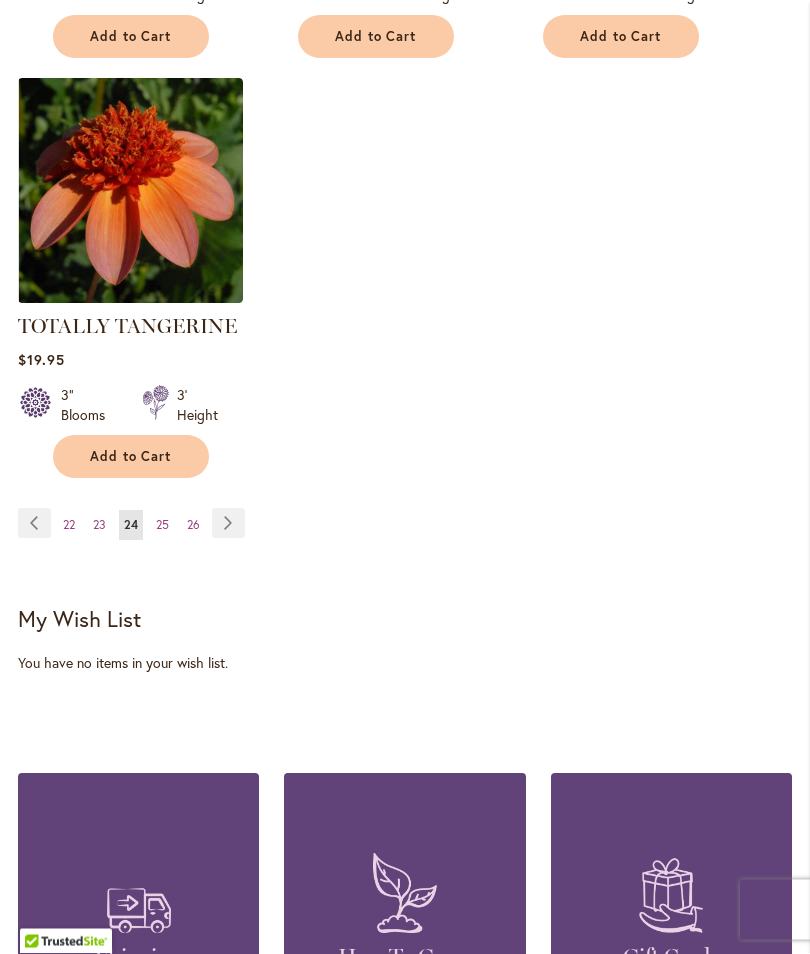 click on "Page
Next" at bounding box center (228, 524) 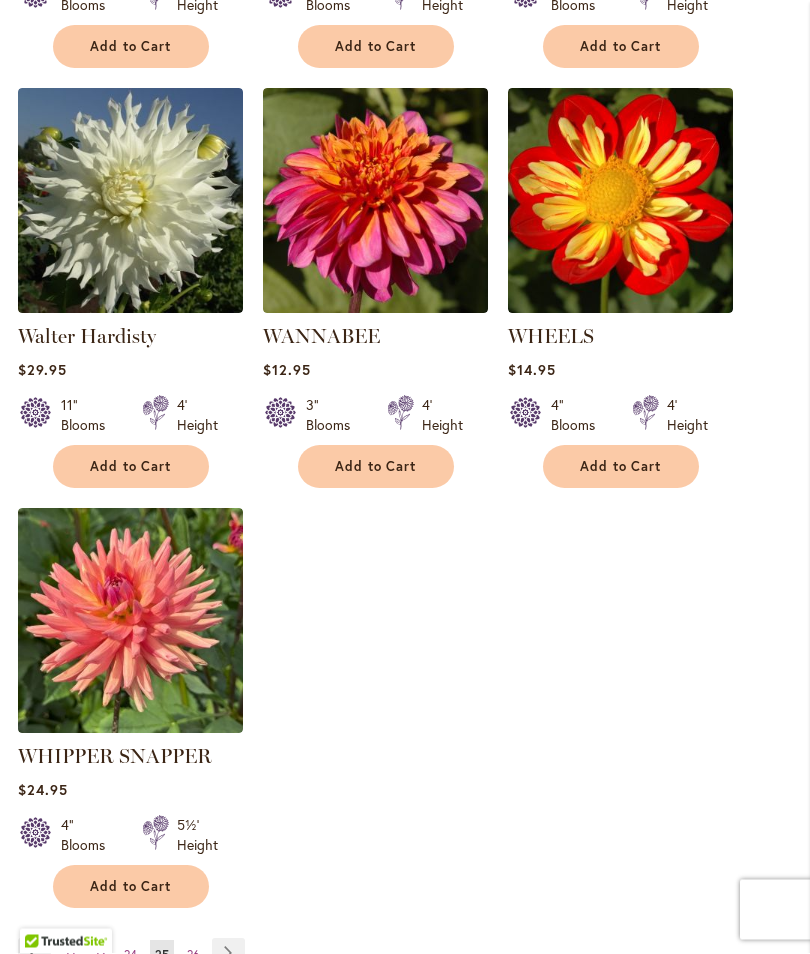 scroll, scrollTop: 2411, scrollLeft: 0, axis: vertical 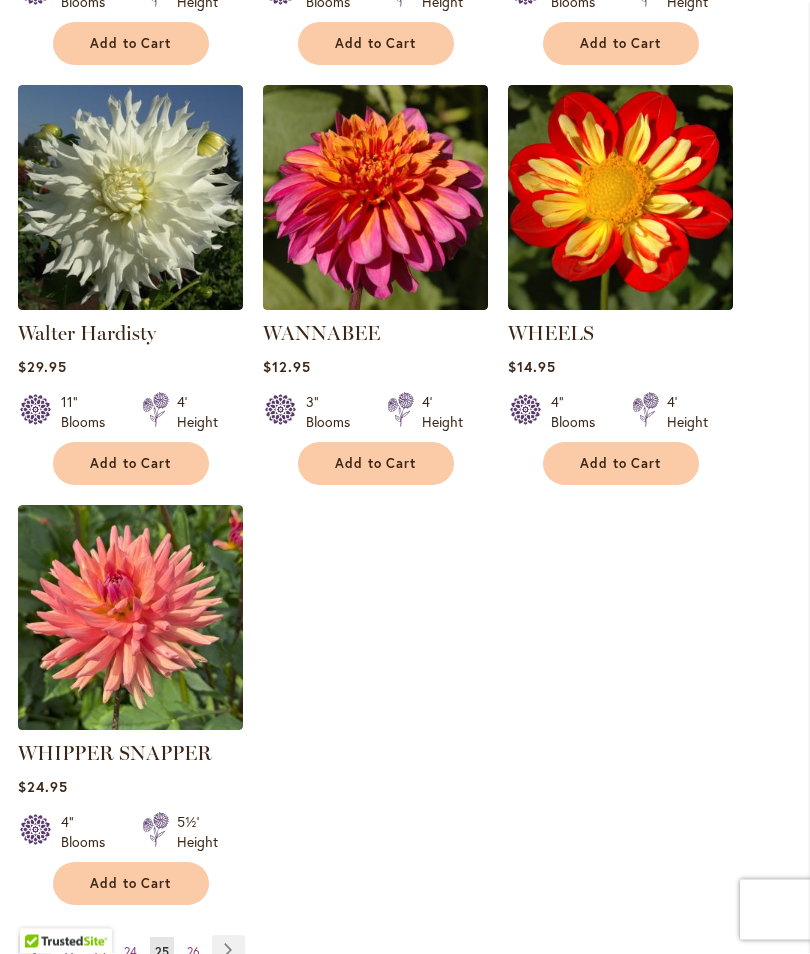 click on "Page
Next" at bounding box center [228, 951] 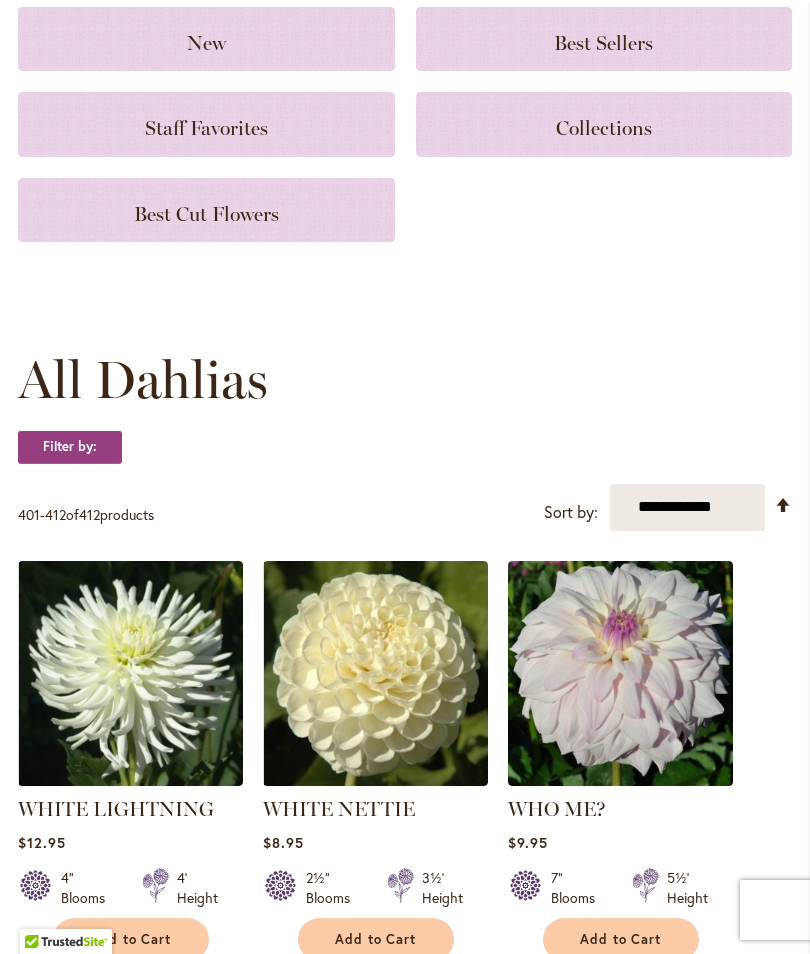 scroll, scrollTop: 0, scrollLeft: 0, axis: both 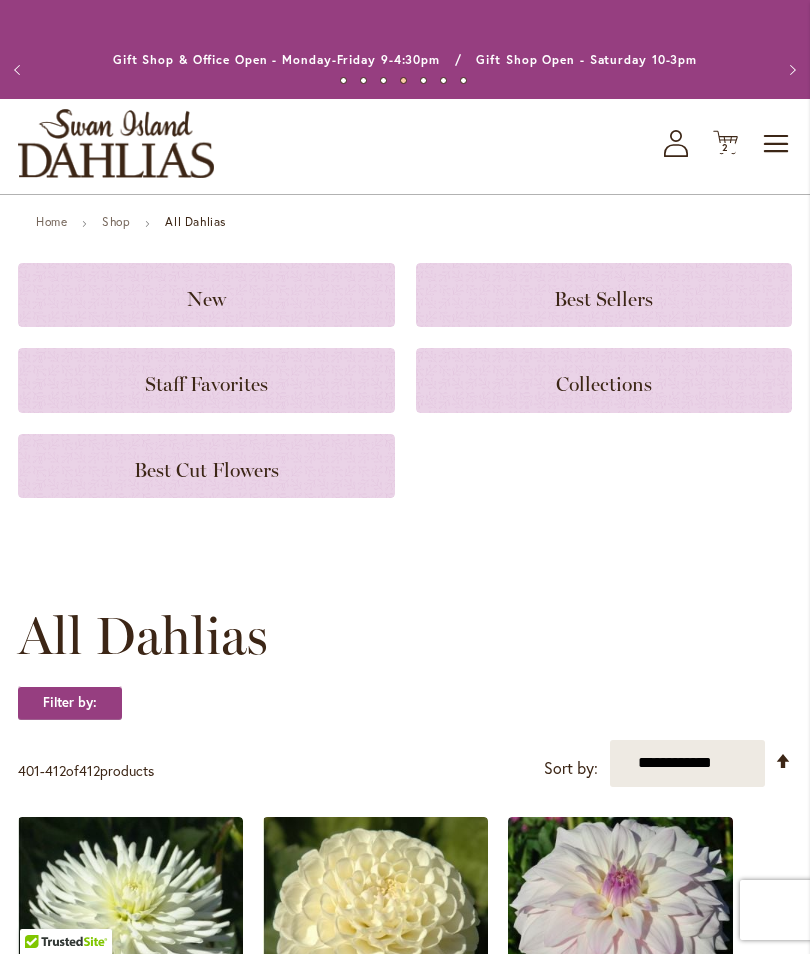 click on "My Account" 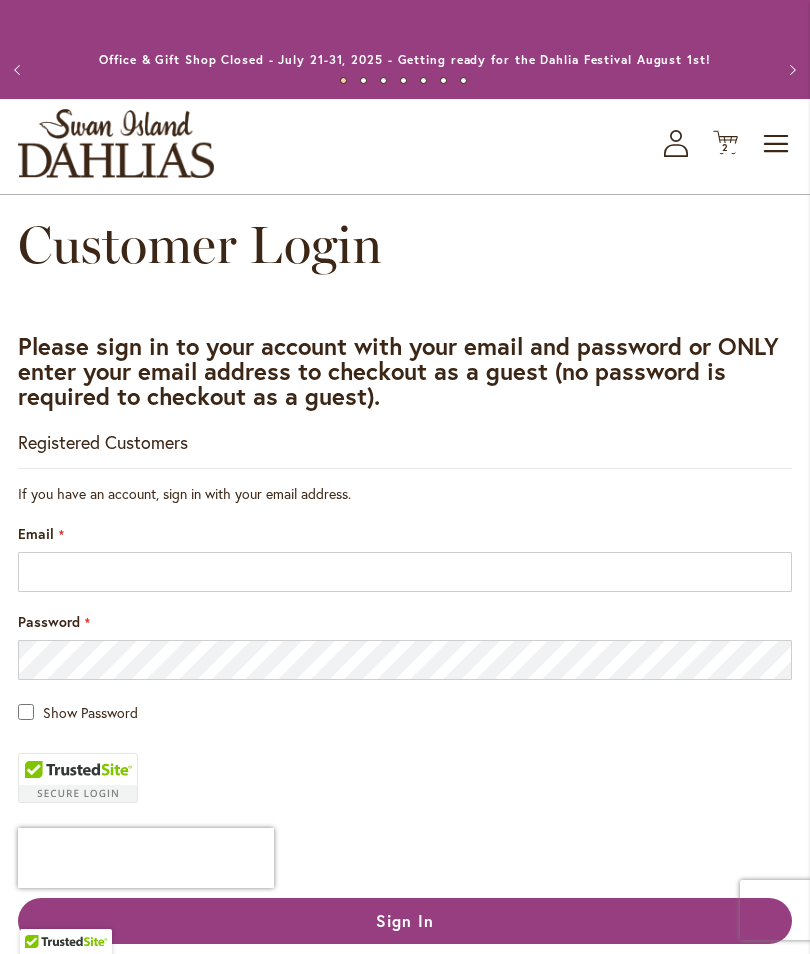 scroll, scrollTop: 0, scrollLeft: 0, axis: both 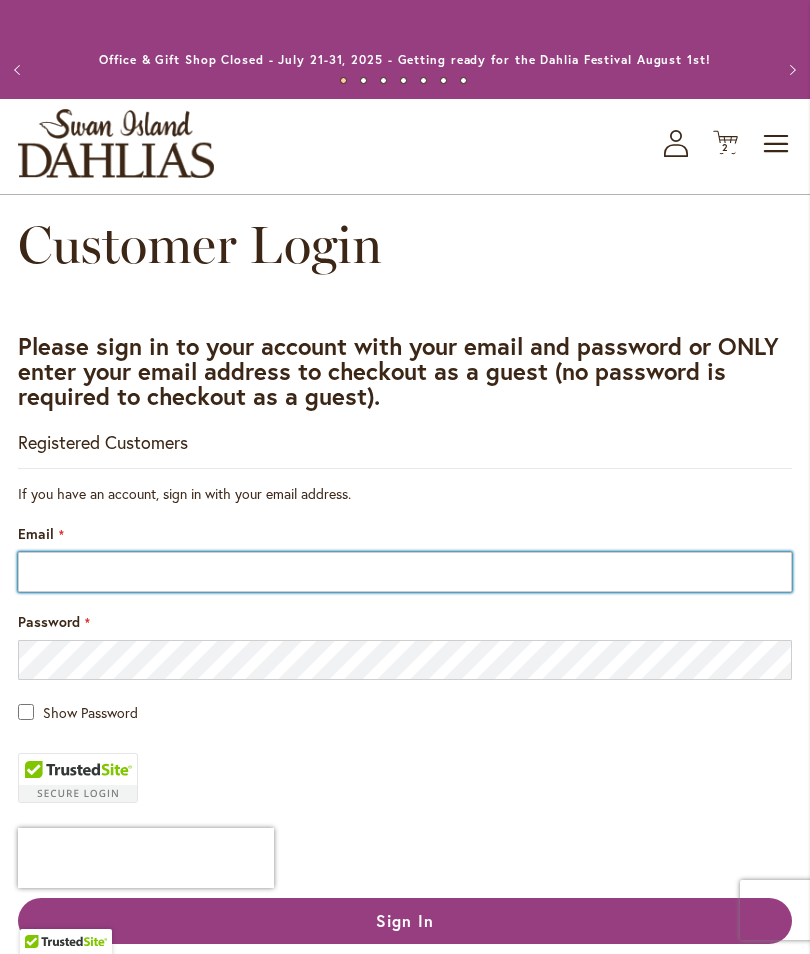 type on "**********" 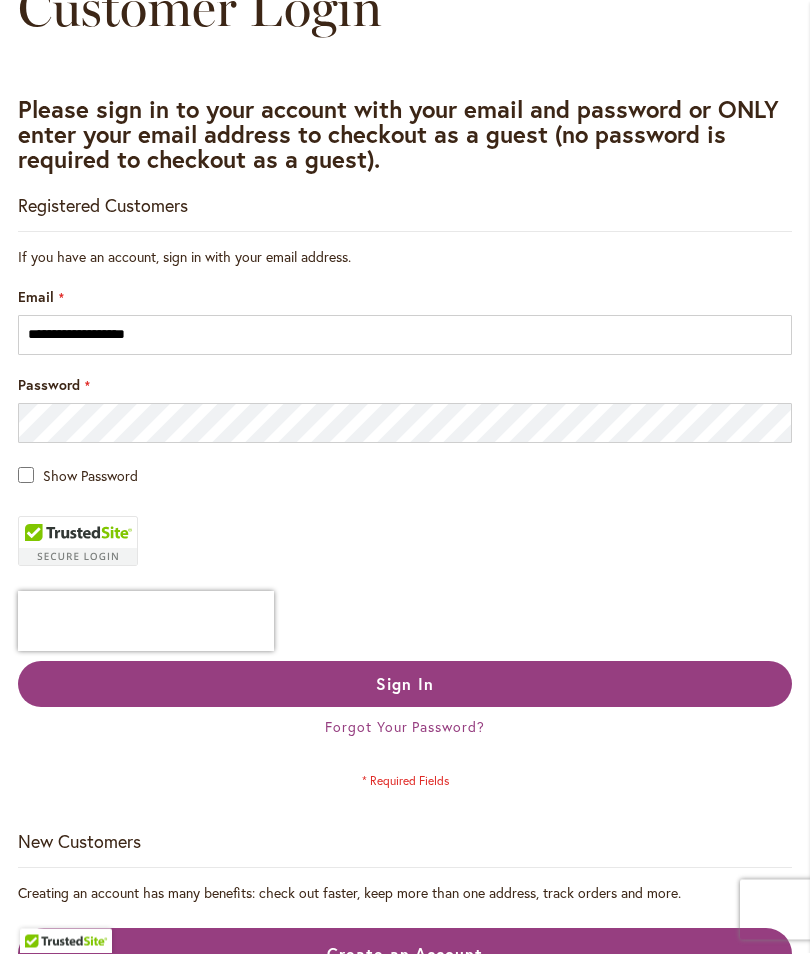scroll, scrollTop: 234, scrollLeft: 0, axis: vertical 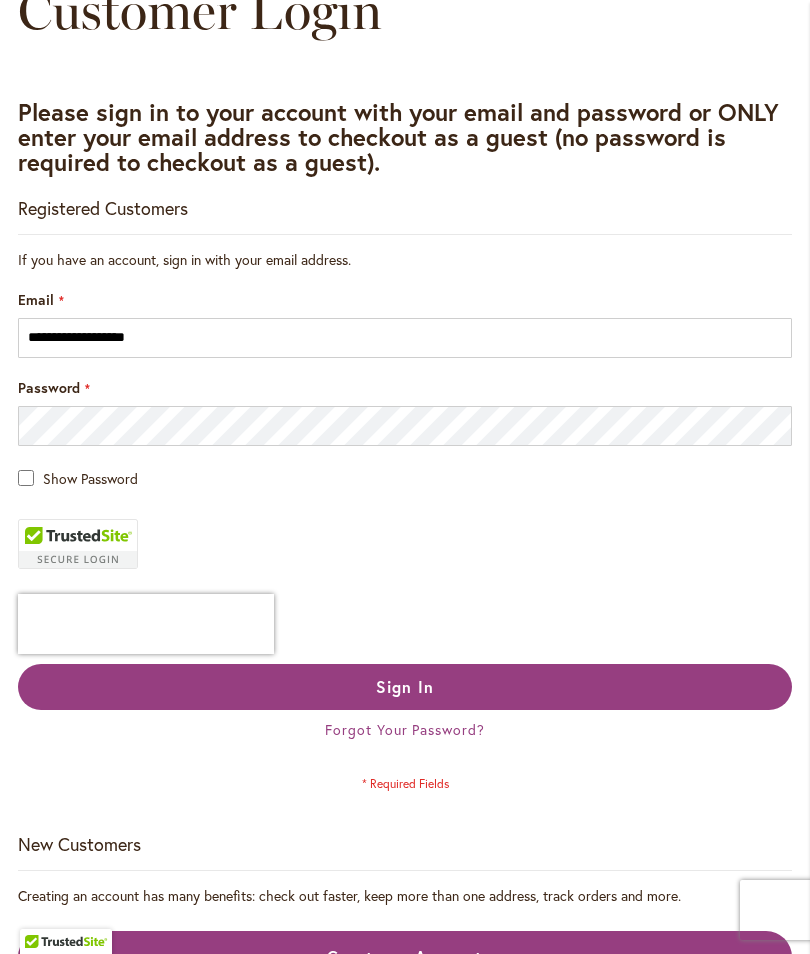 click on "Sign In" at bounding box center (405, 687) 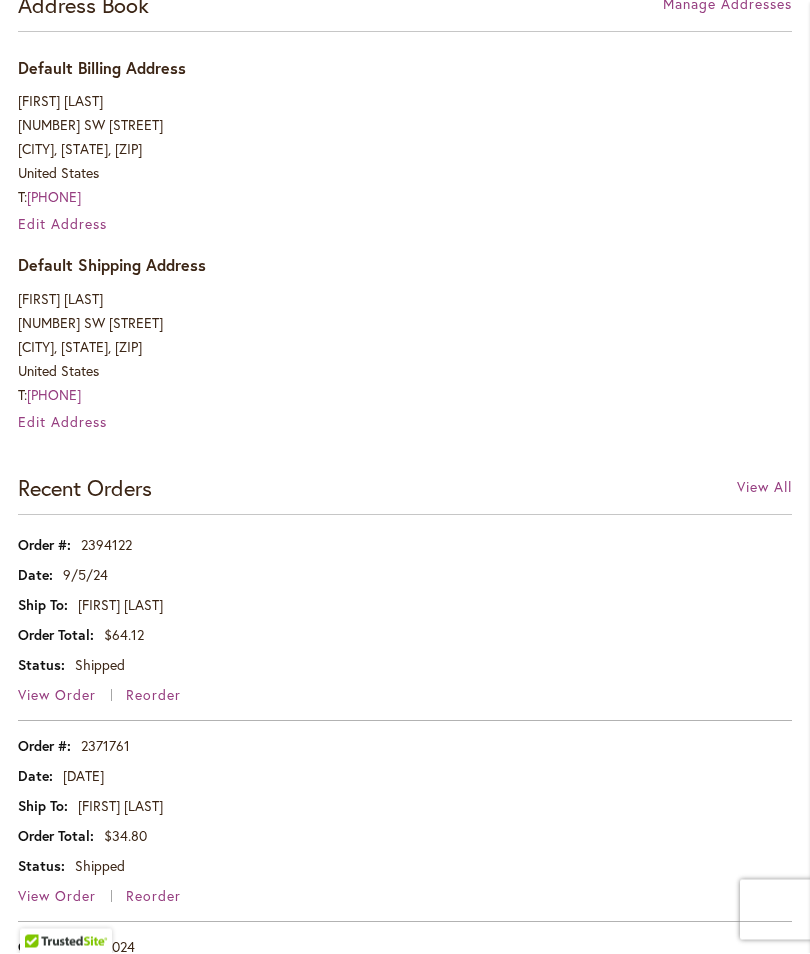 scroll, scrollTop: 663, scrollLeft: 0, axis: vertical 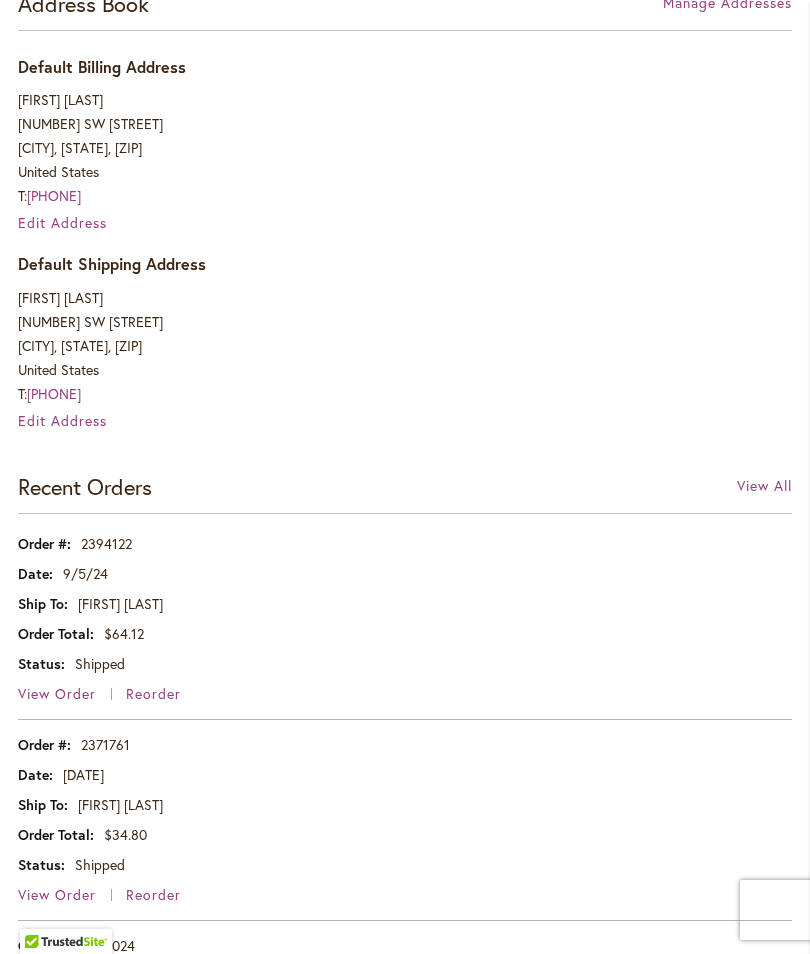 click on "View Order" at bounding box center [57, 693] 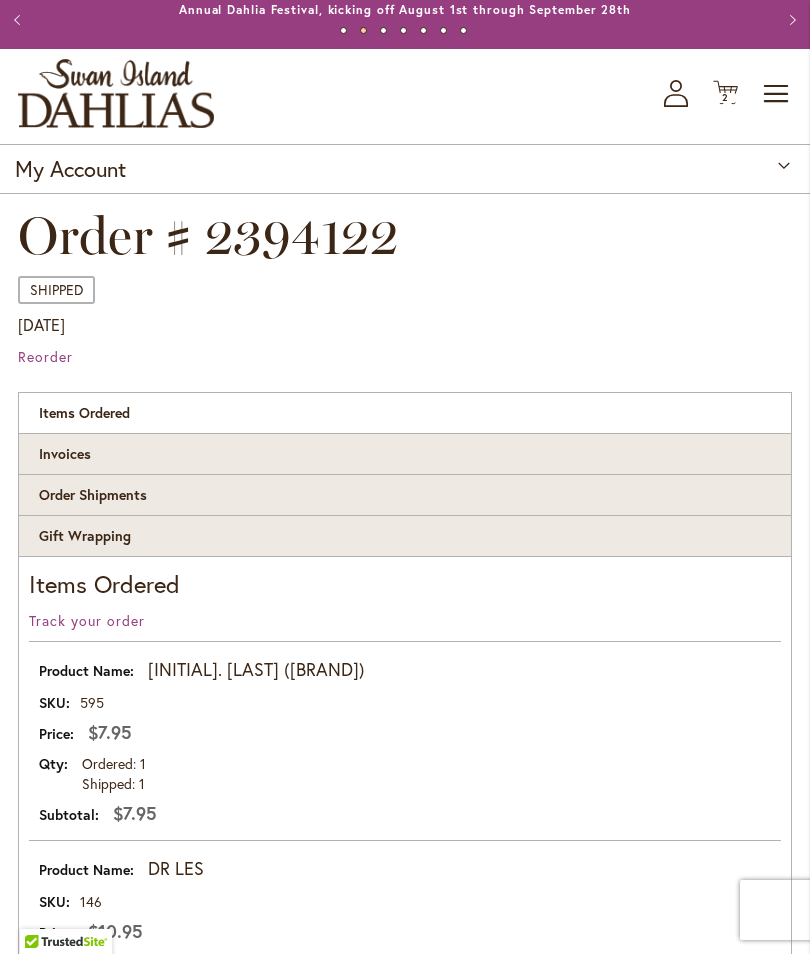 scroll, scrollTop: 0, scrollLeft: 0, axis: both 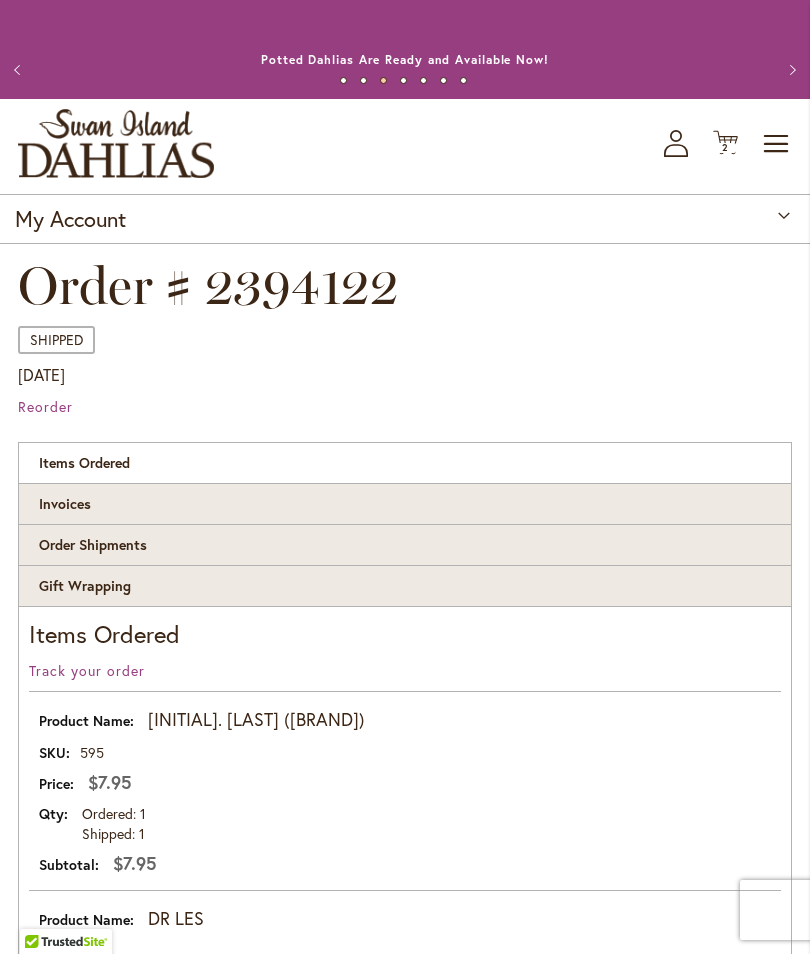 click on "Cart
.cls-1 {
fill: #231f20;
}" 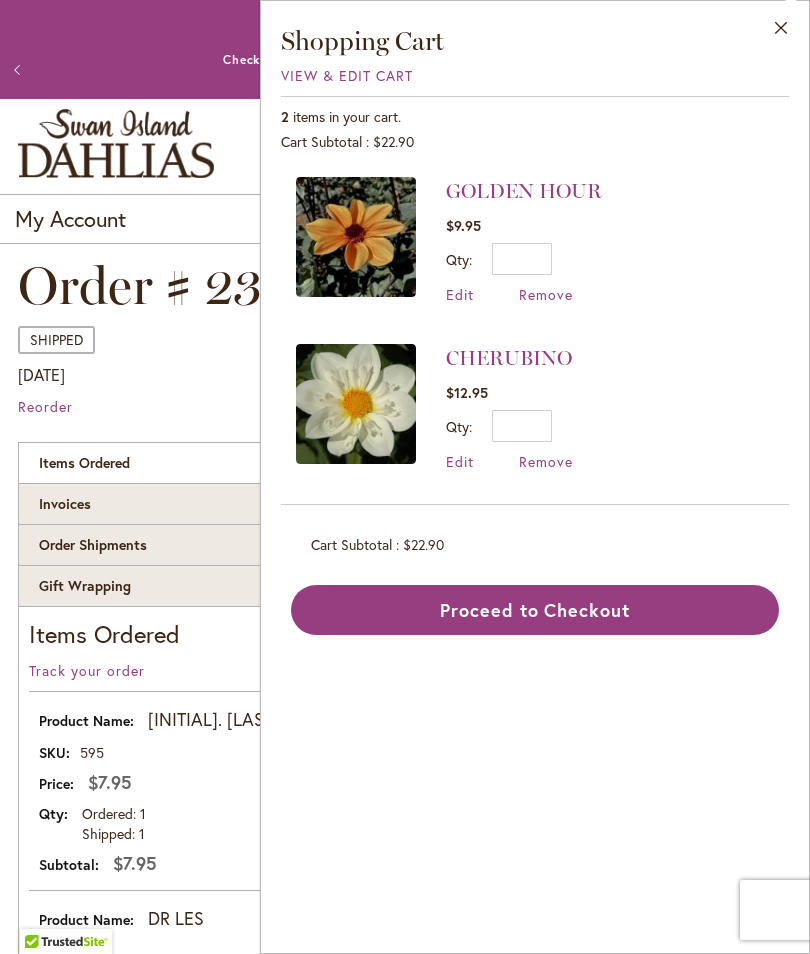 click on "Close" at bounding box center [781, 32] 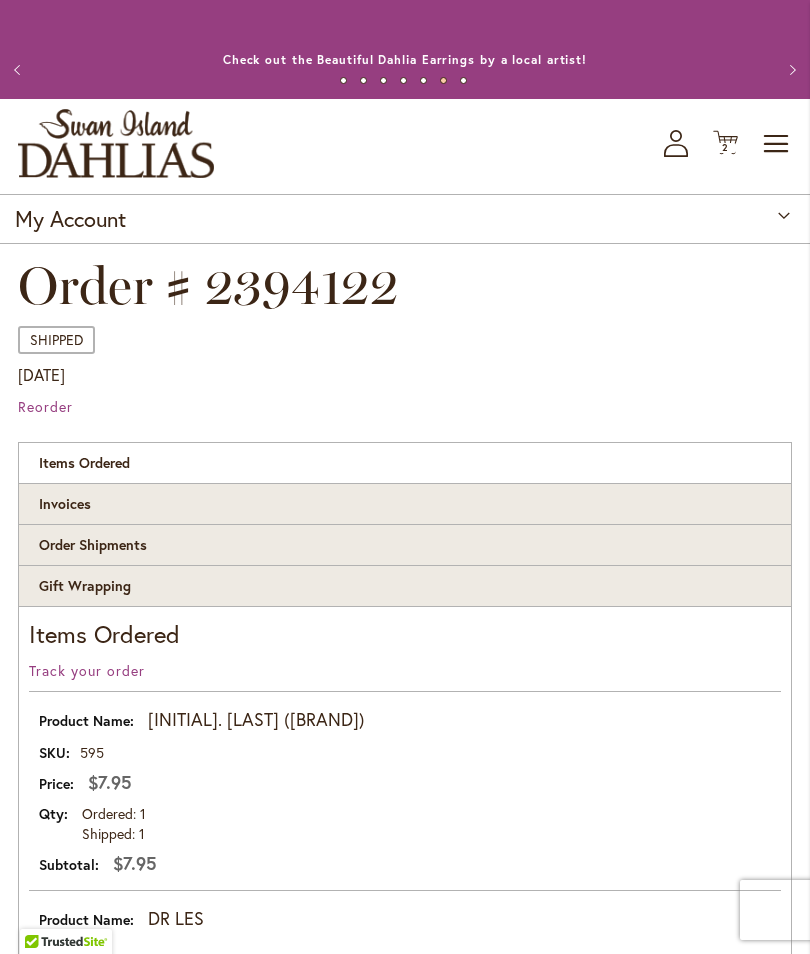 click 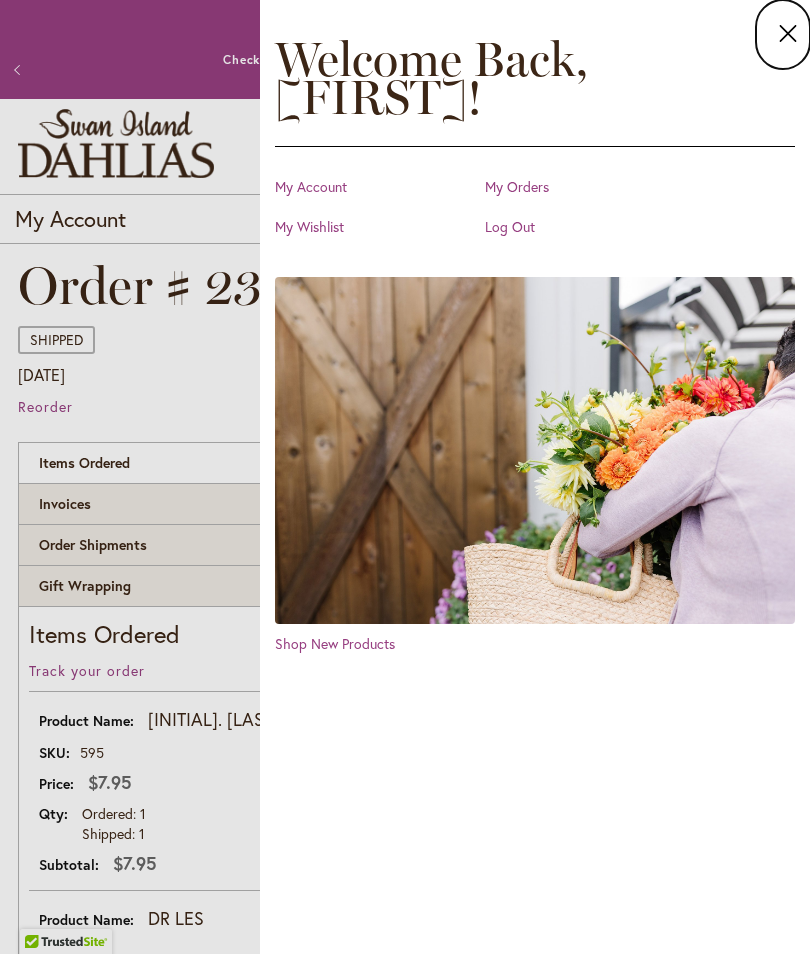 click on "Log Out" at bounding box center [585, 227] 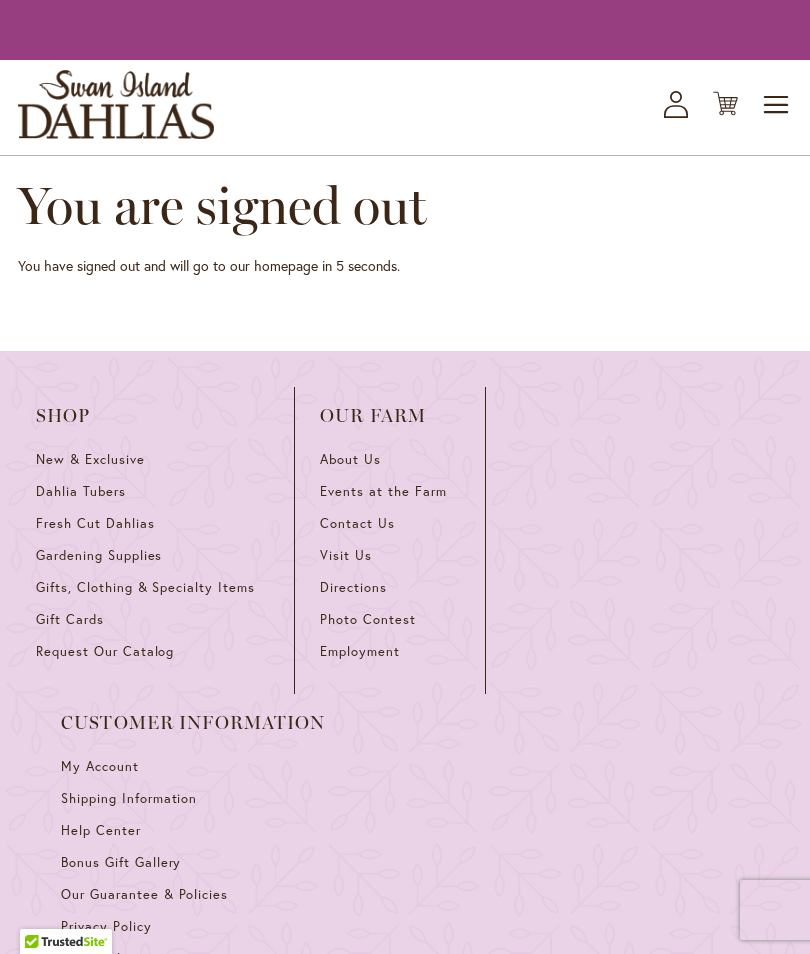 scroll, scrollTop: 0, scrollLeft: 0, axis: both 